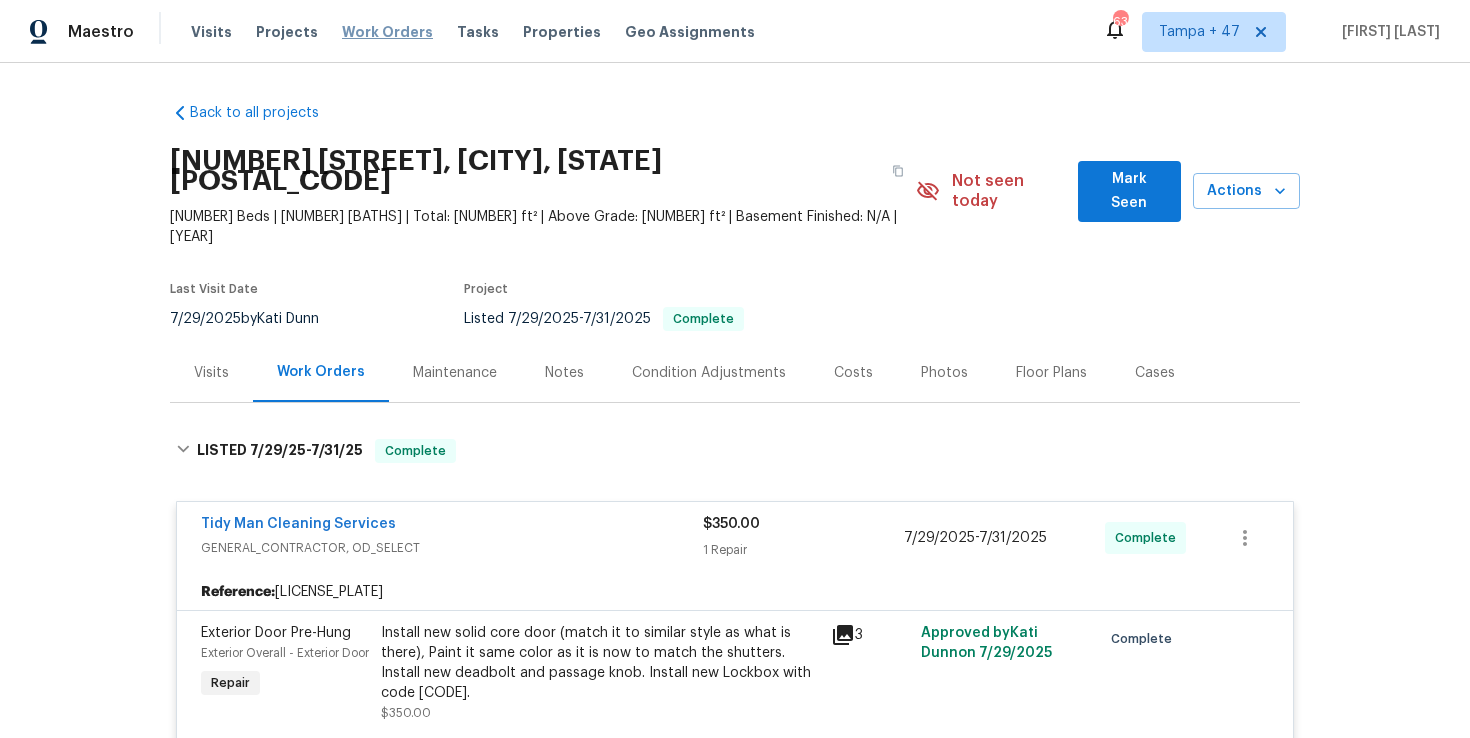 scroll, scrollTop: 0, scrollLeft: 0, axis: both 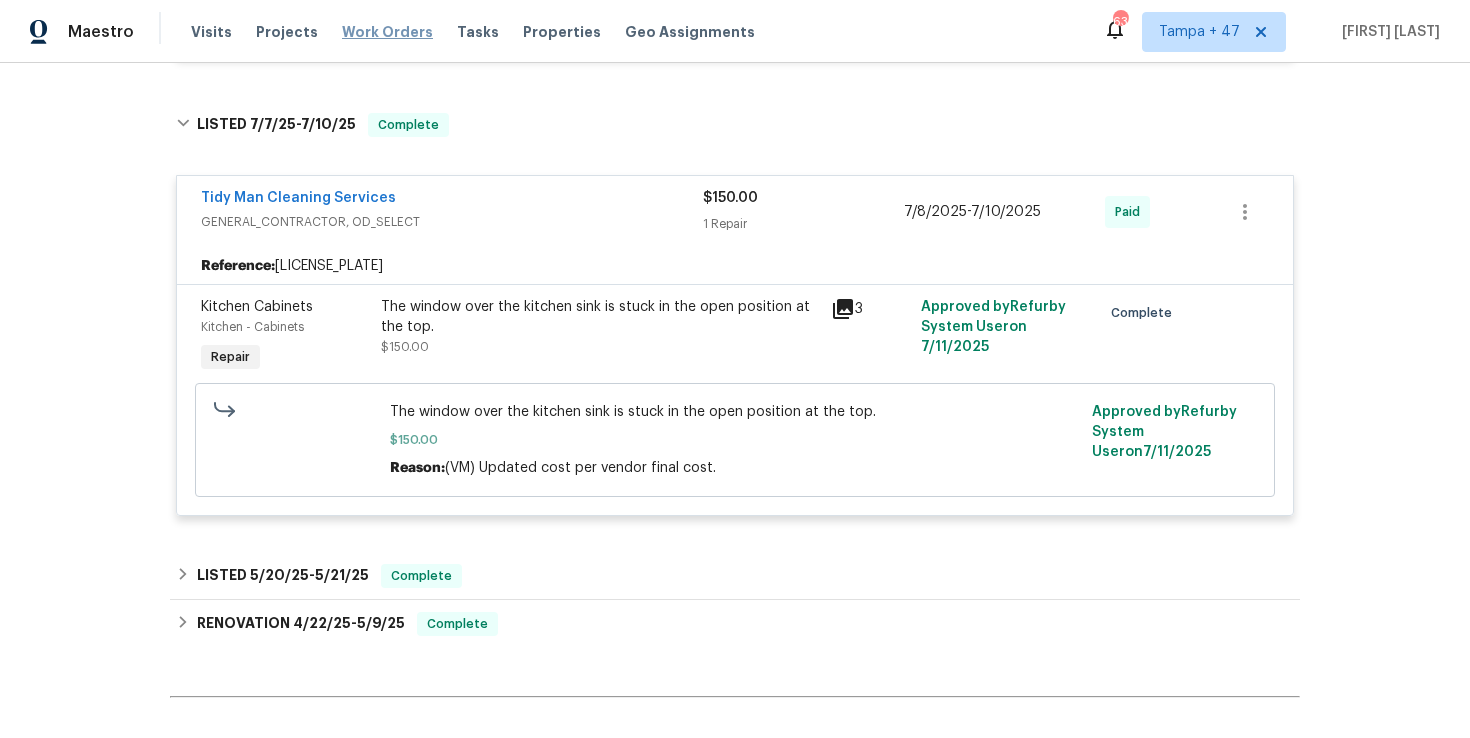 click on "Work Orders" at bounding box center (387, 32) 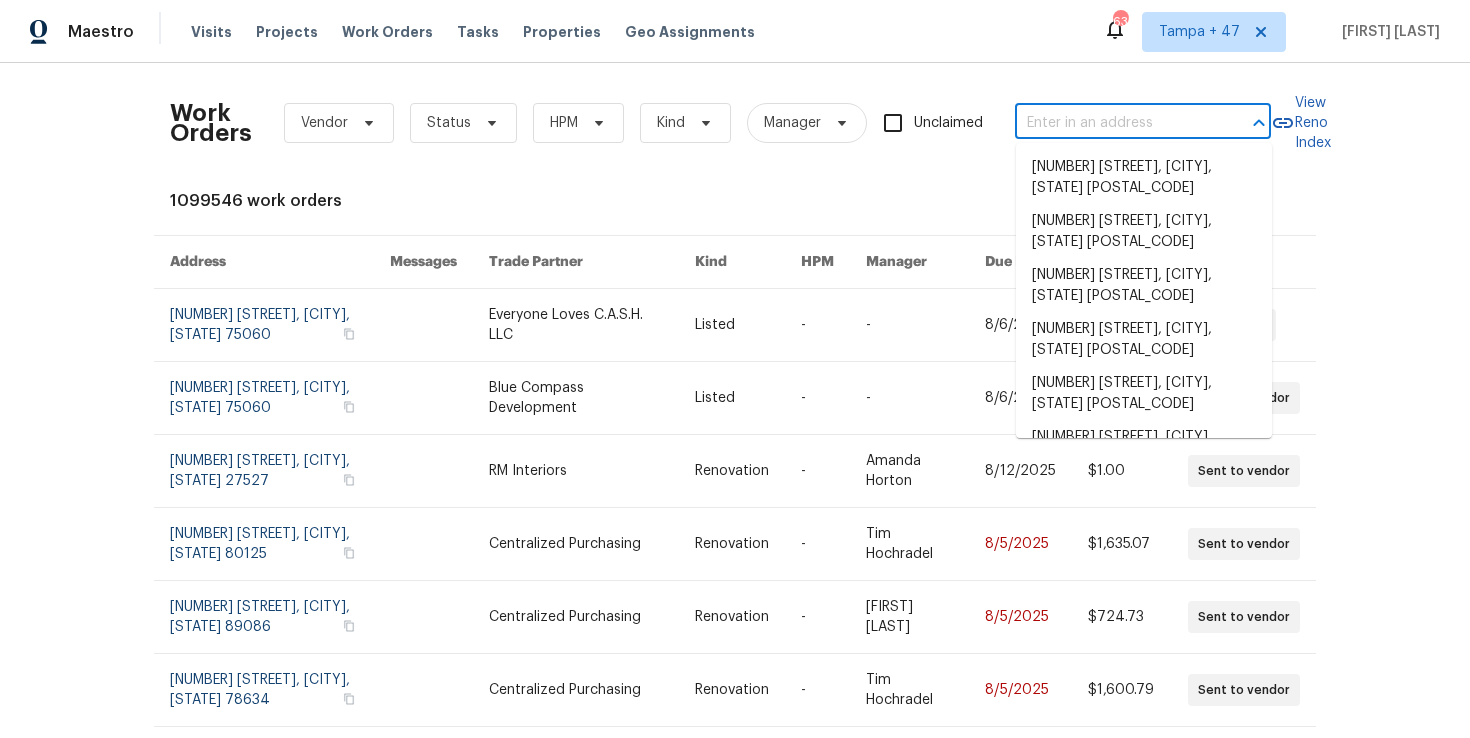 click at bounding box center (1115, 123) 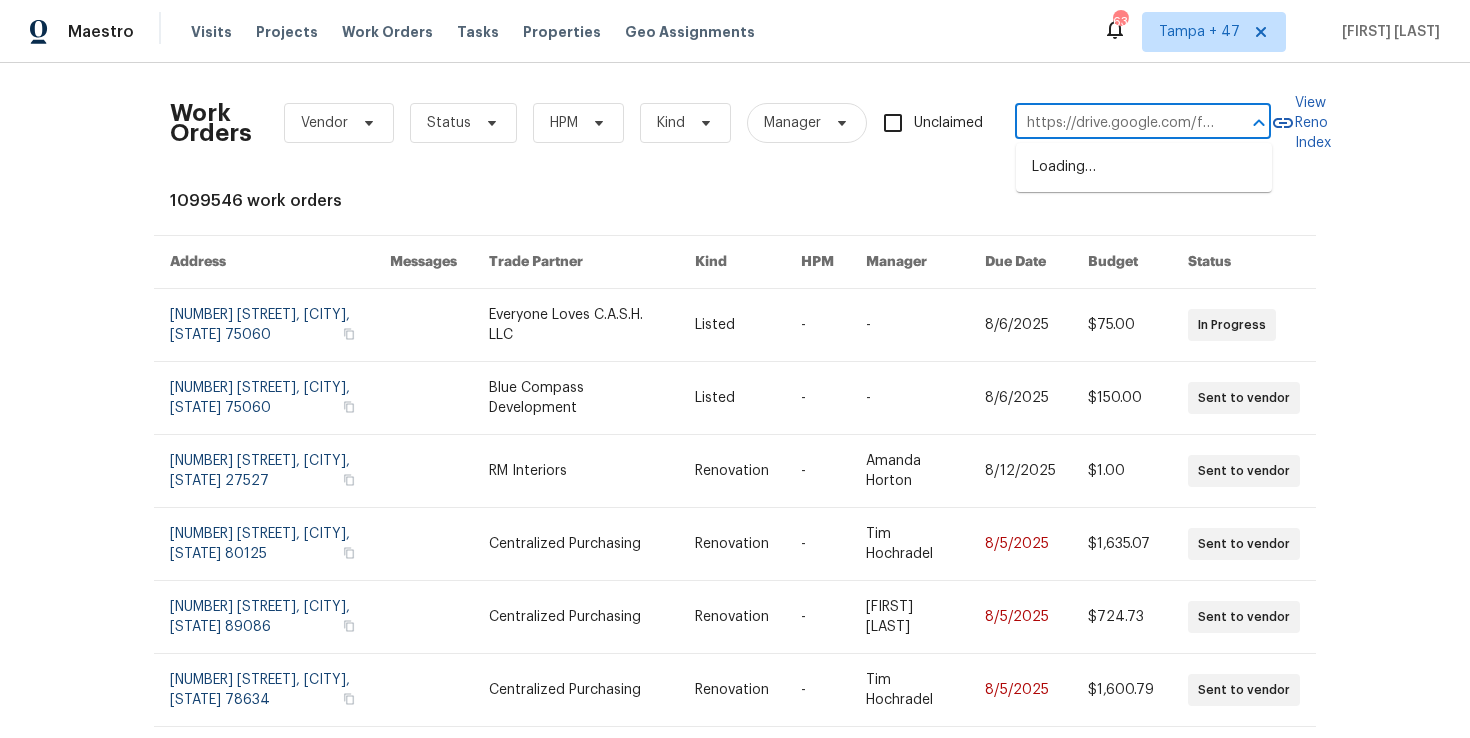 scroll, scrollTop: 0, scrollLeft: 425, axis: horizontal 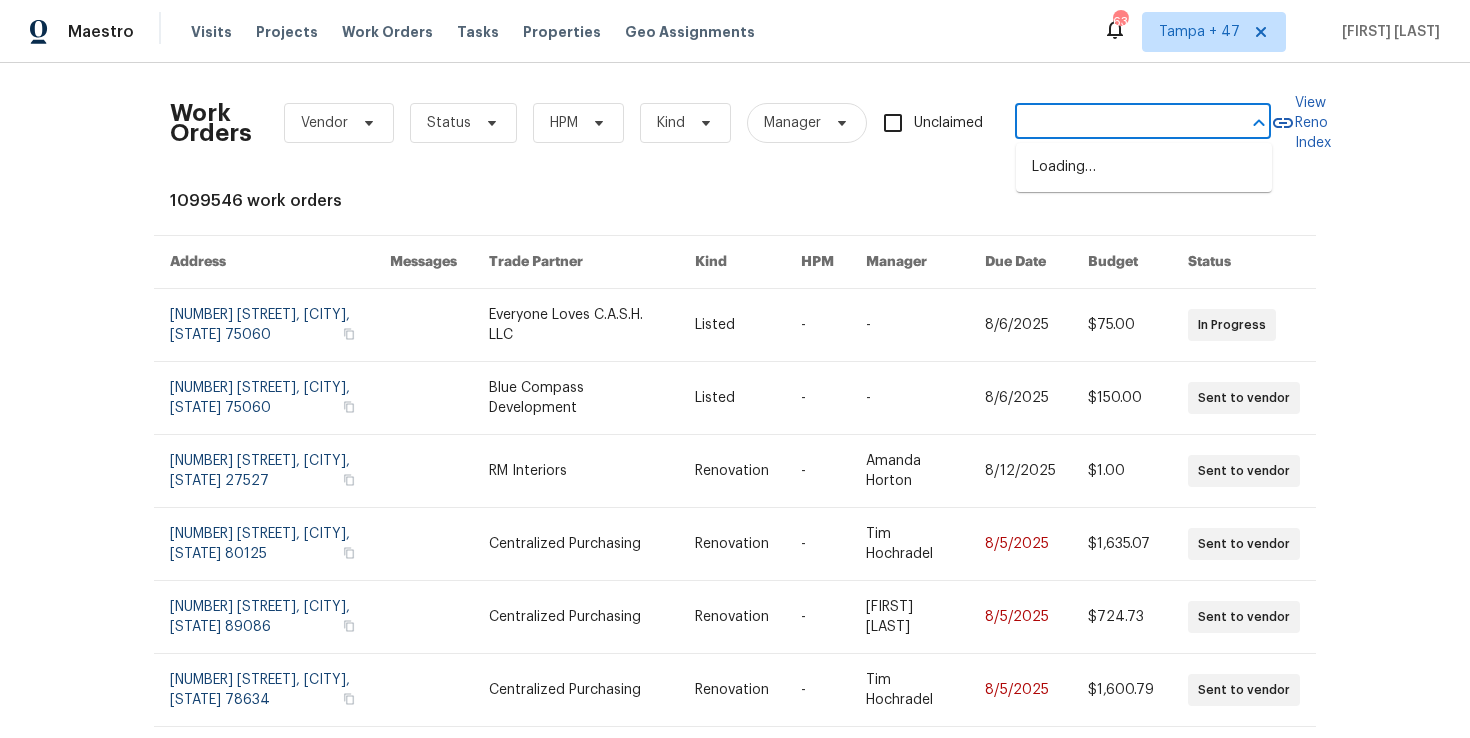 click on "https://drive.google.com/file/d/1hr0Pm3UPfpzXKJZqxMnWvPZvbwC1Cluk/view?usp=drive_link" at bounding box center [1115, 123] 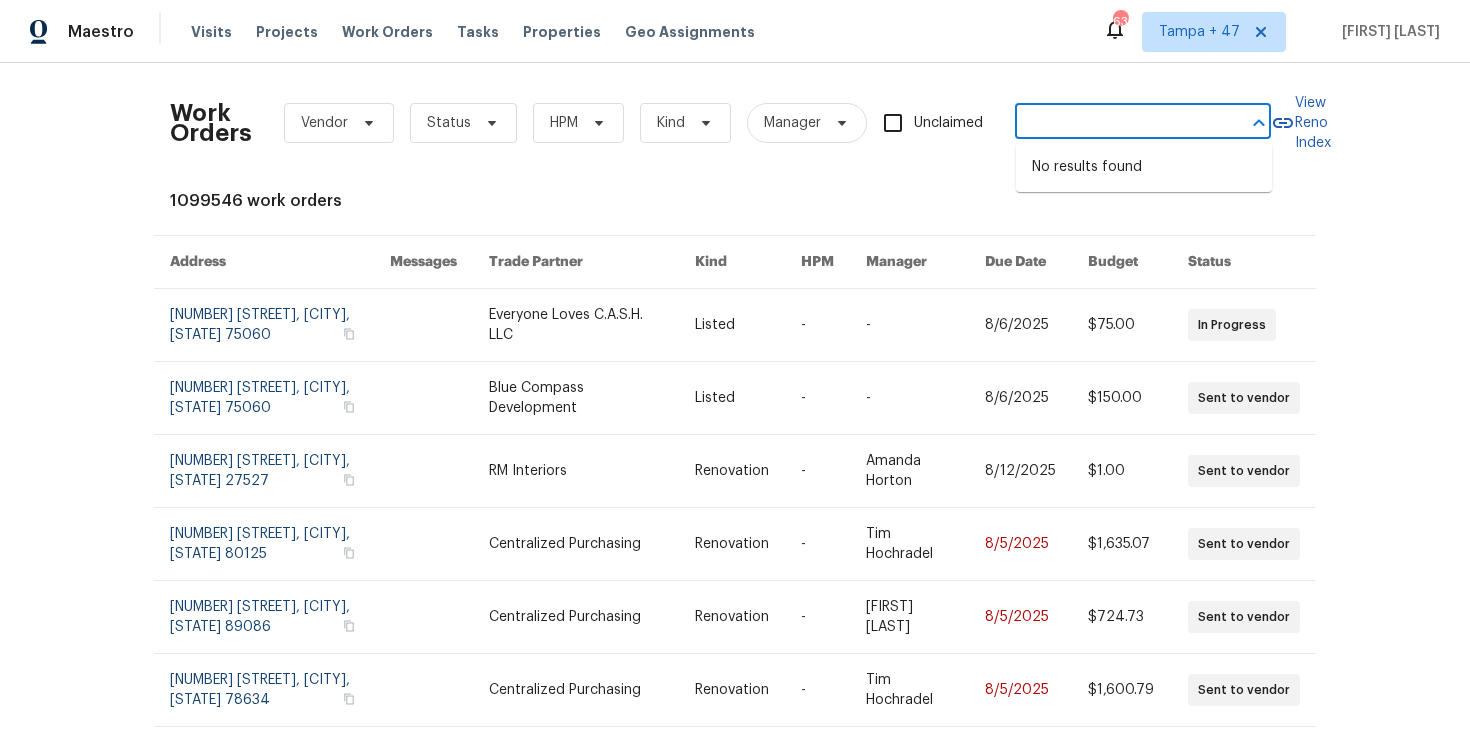 click on "https://drive.google.com/file/d/1hr0Pm3UPfpzXKJZqxMnWvPZvbwC1Cluk/view?usp=drive_link" at bounding box center (1115, 123) 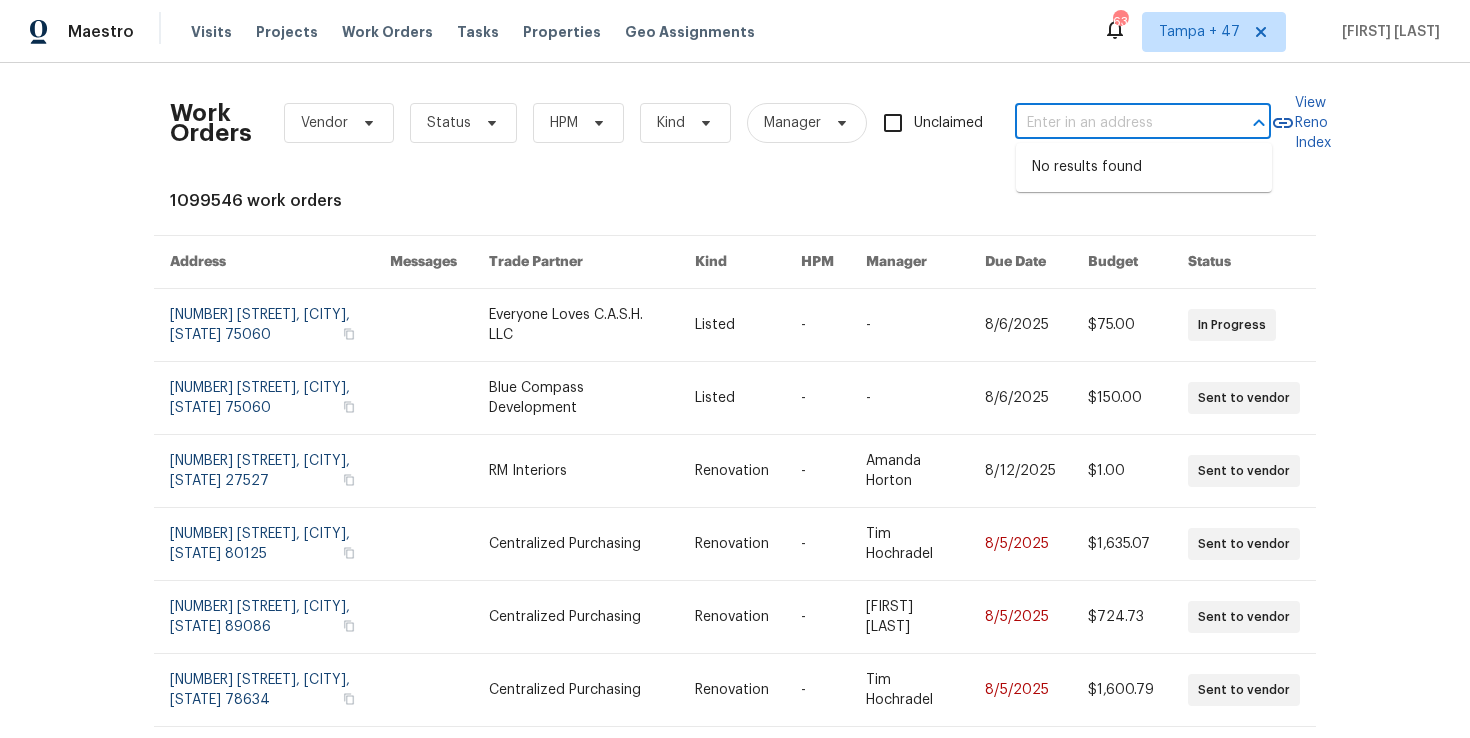 scroll, scrollTop: 0, scrollLeft: 0, axis: both 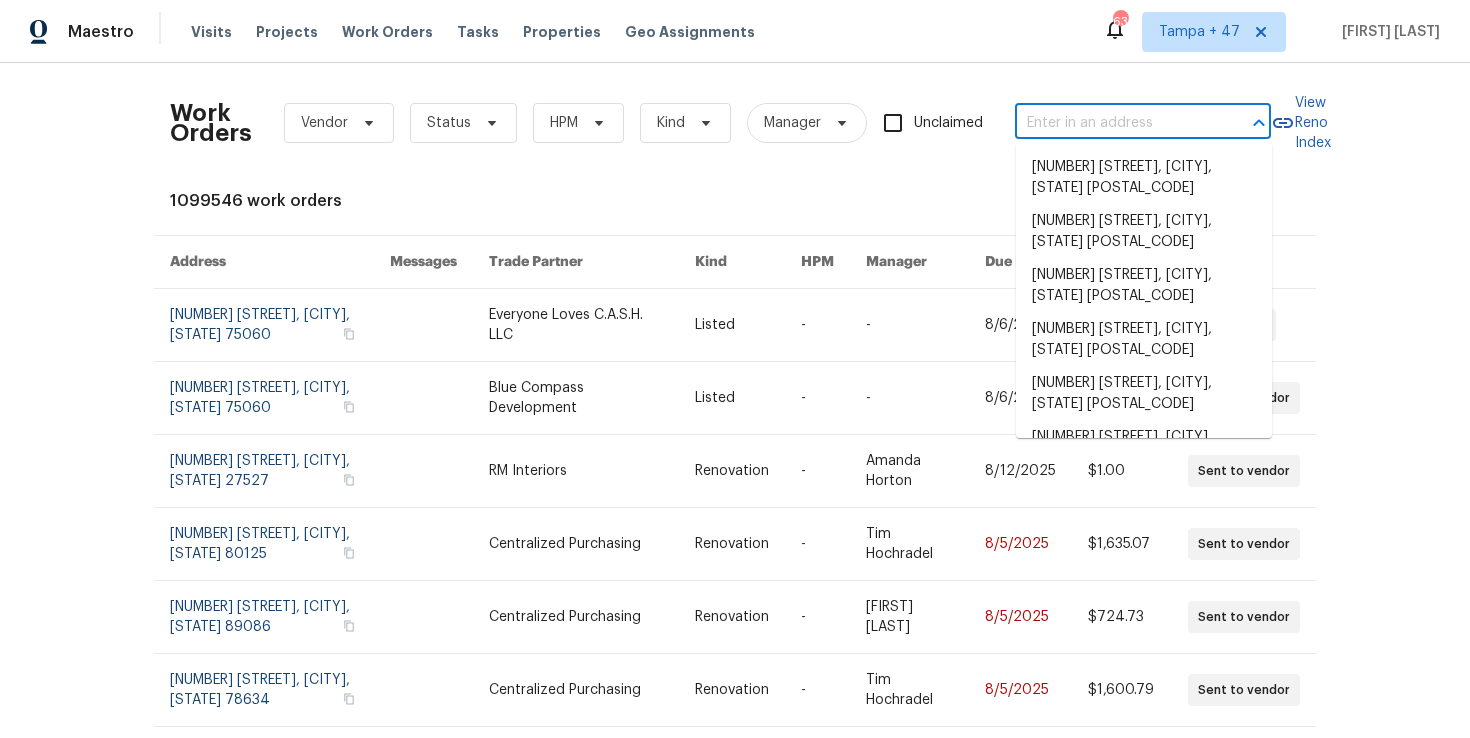 paste on "[NUMBER] [STREET], [CITY], [STATE] [POSTAL_CODE]" 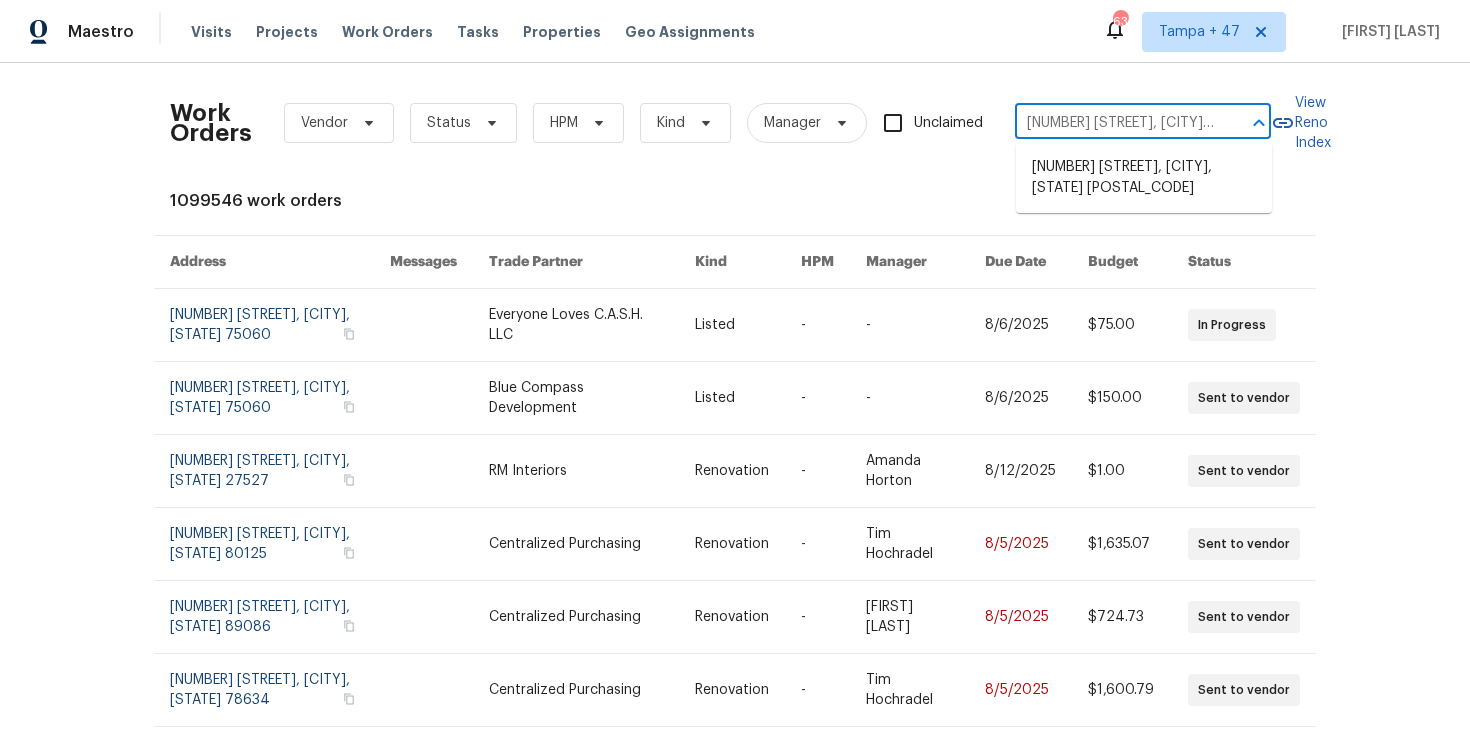 scroll, scrollTop: 0, scrollLeft: 96, axis: horizontal 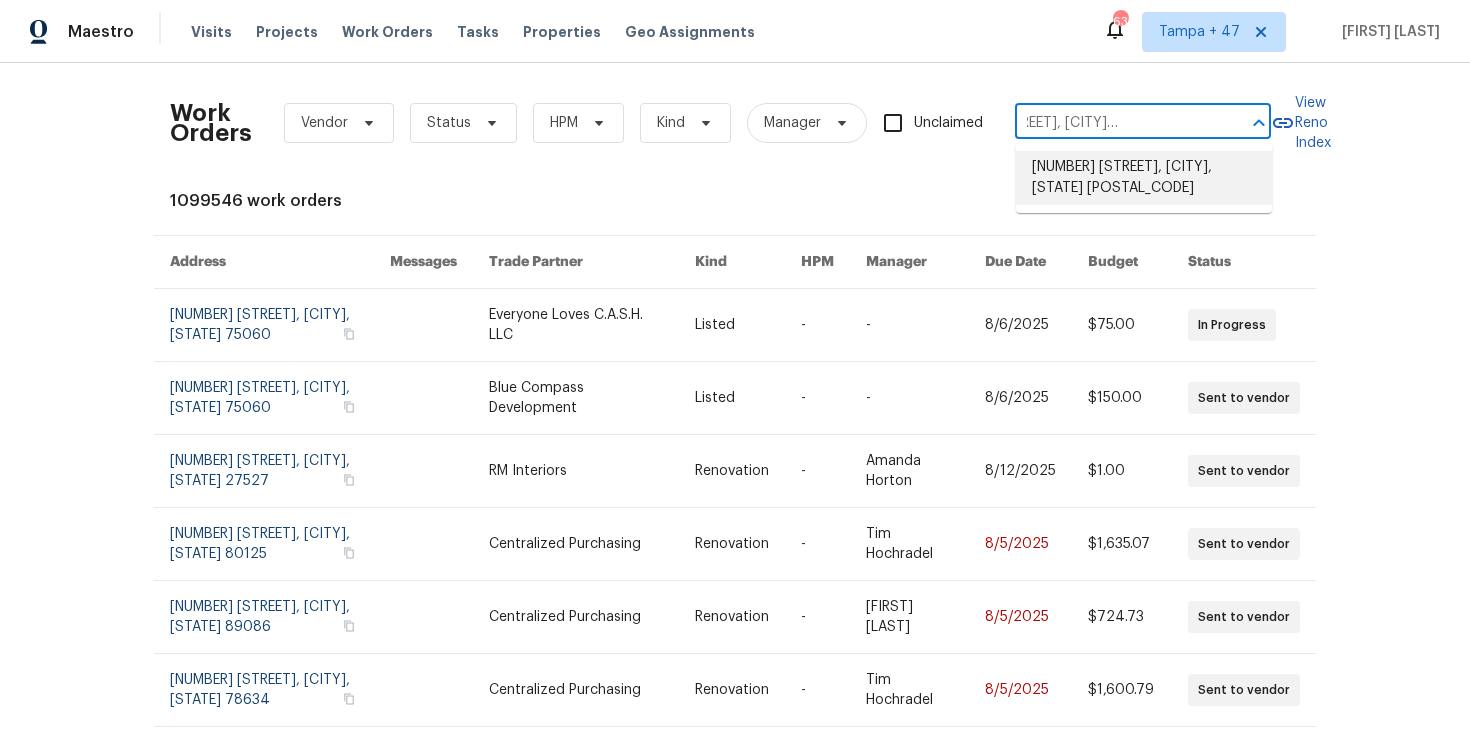 click on "[NUMBER] [STREET], [CITY], [STATE] [POSTAL_CODE]" at bounding box center [1144, 178] 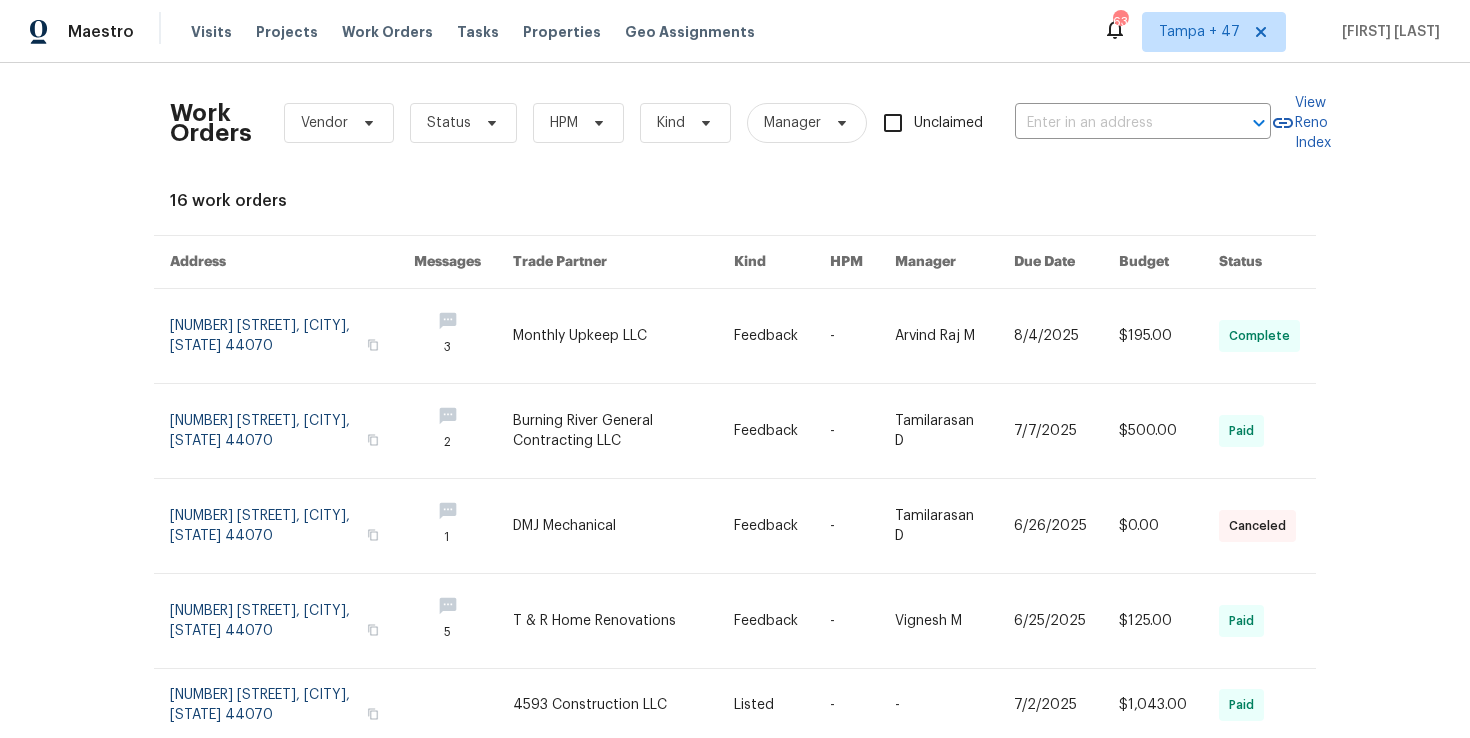 type on "[NUMBER] [STREET], [CITY], [STATE] [POSTAL_CODE]" 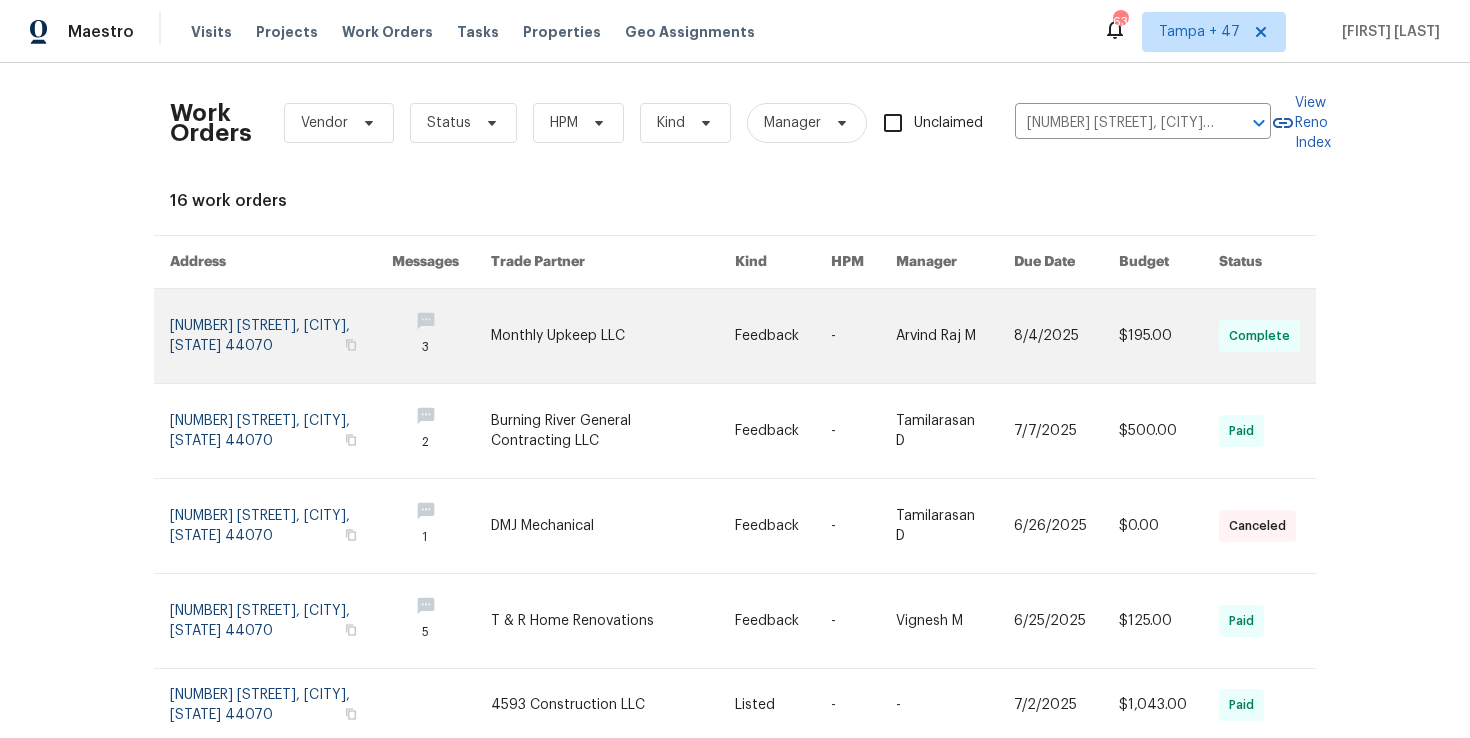 click at bounding box center [281, 336] 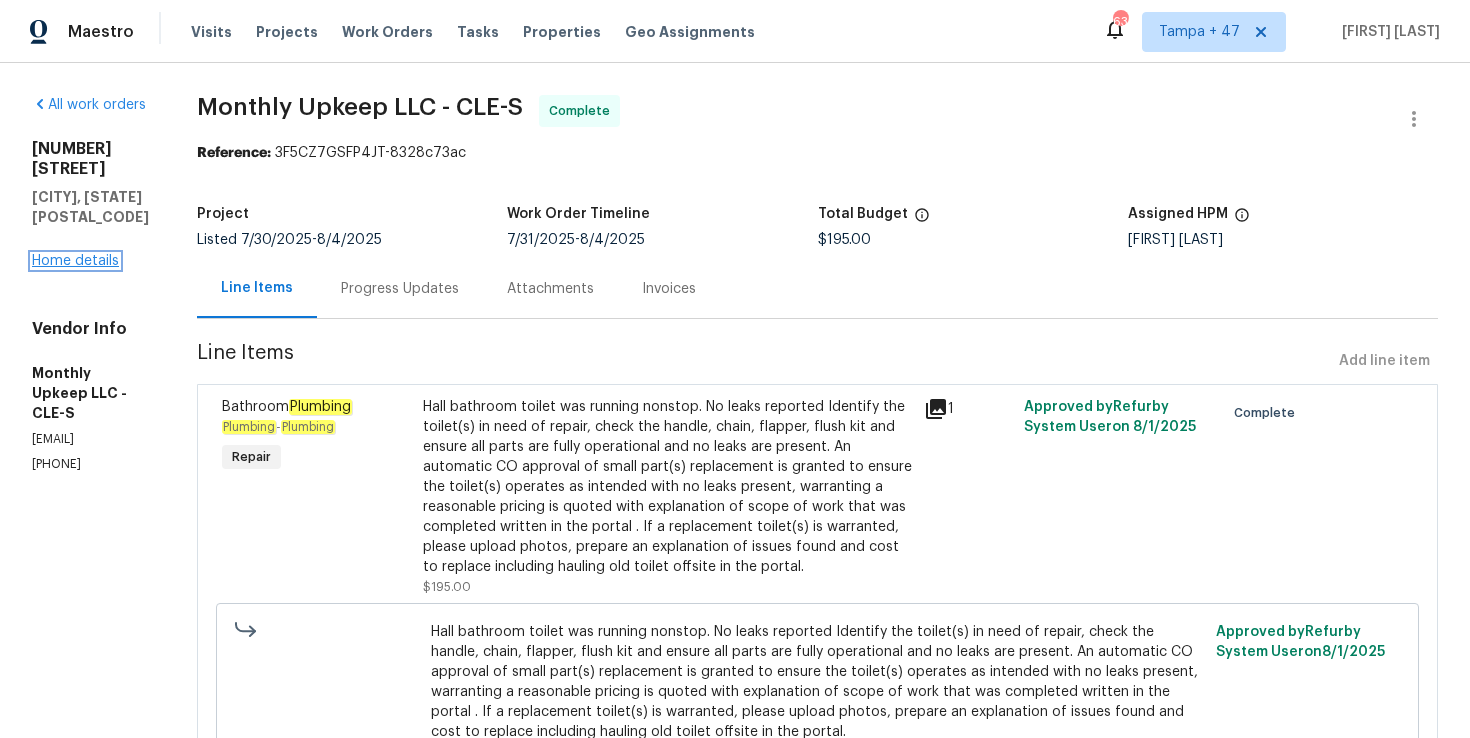 click on "Home details" at bounding box center [75, 261] 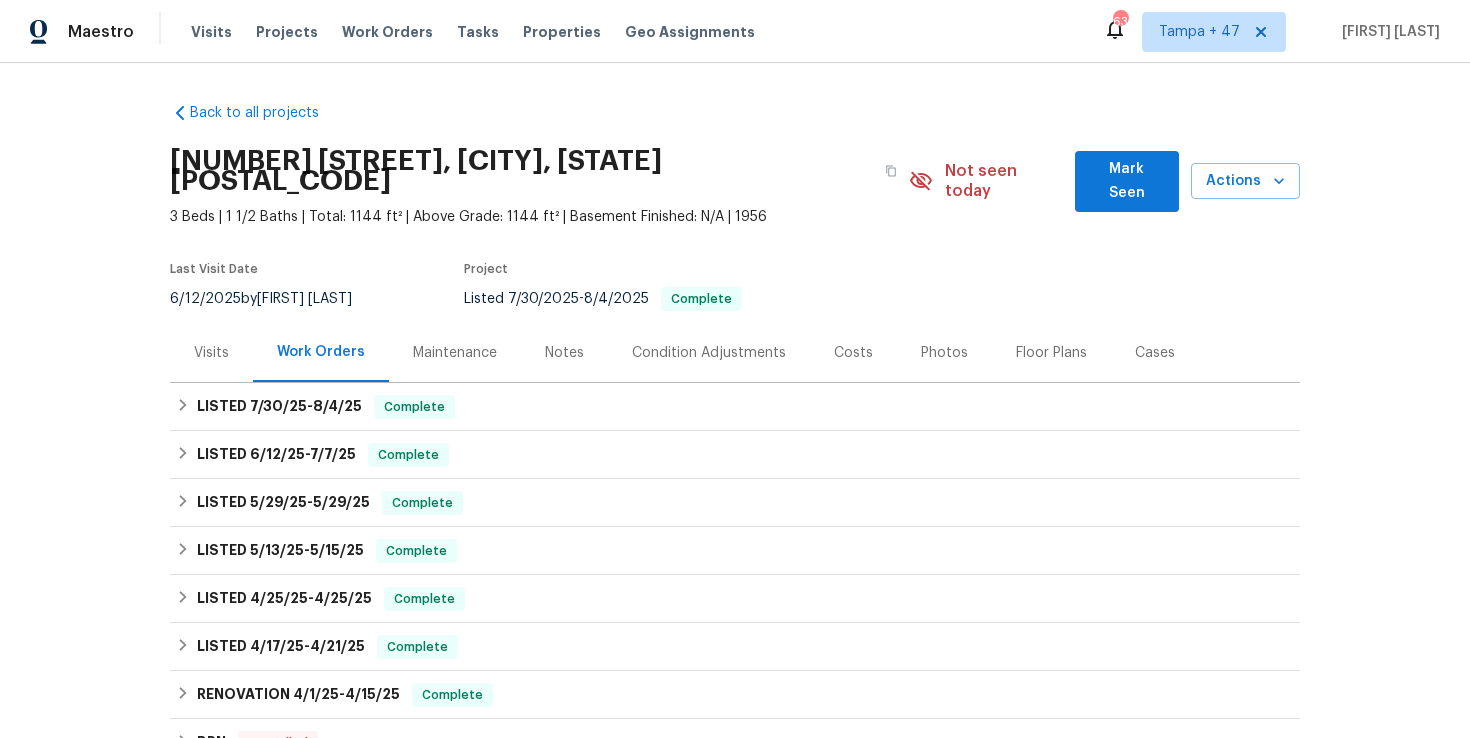 scroll, scrollTop: 54, scrollLeft: 0, axis: vertical 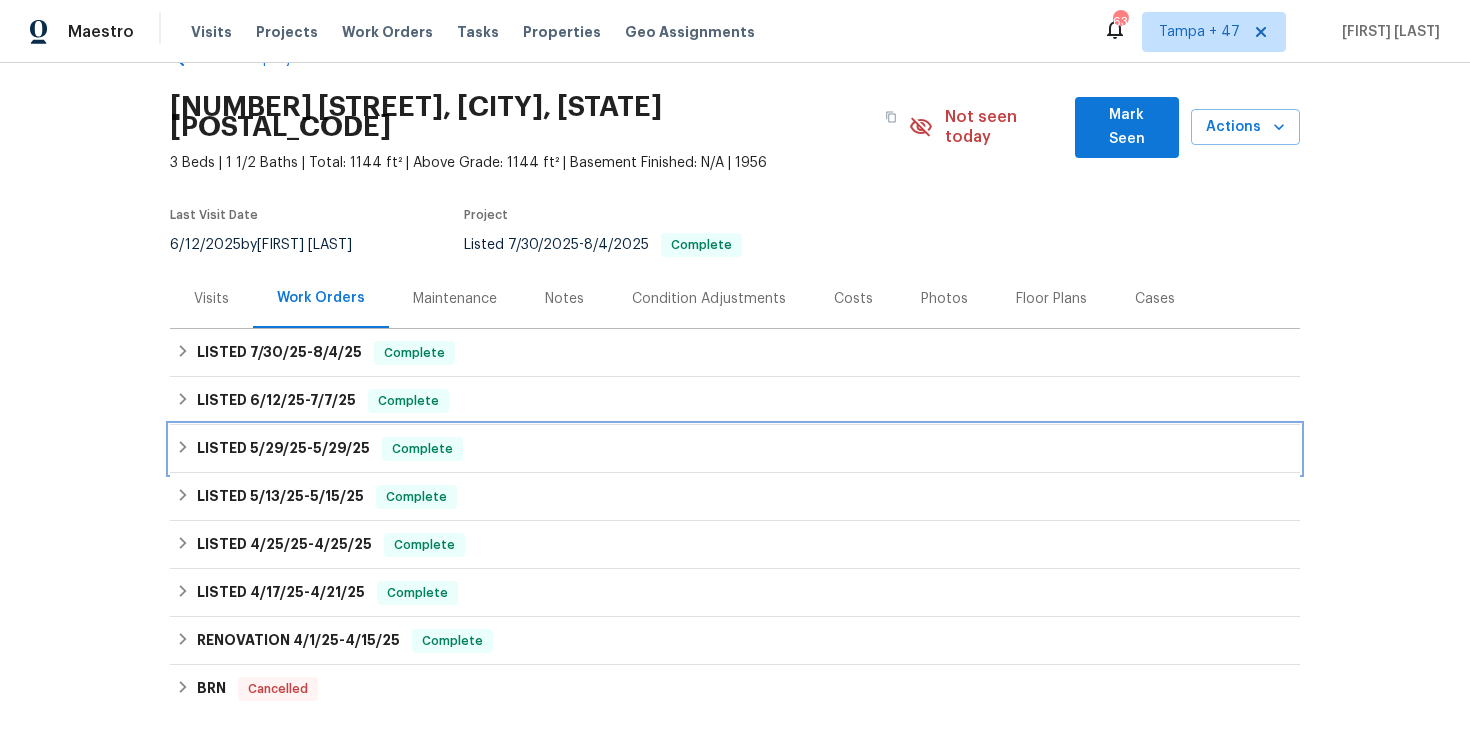 click on "LISTED [DATE] - [DATE] Complete" at bounding box center (735, 449) 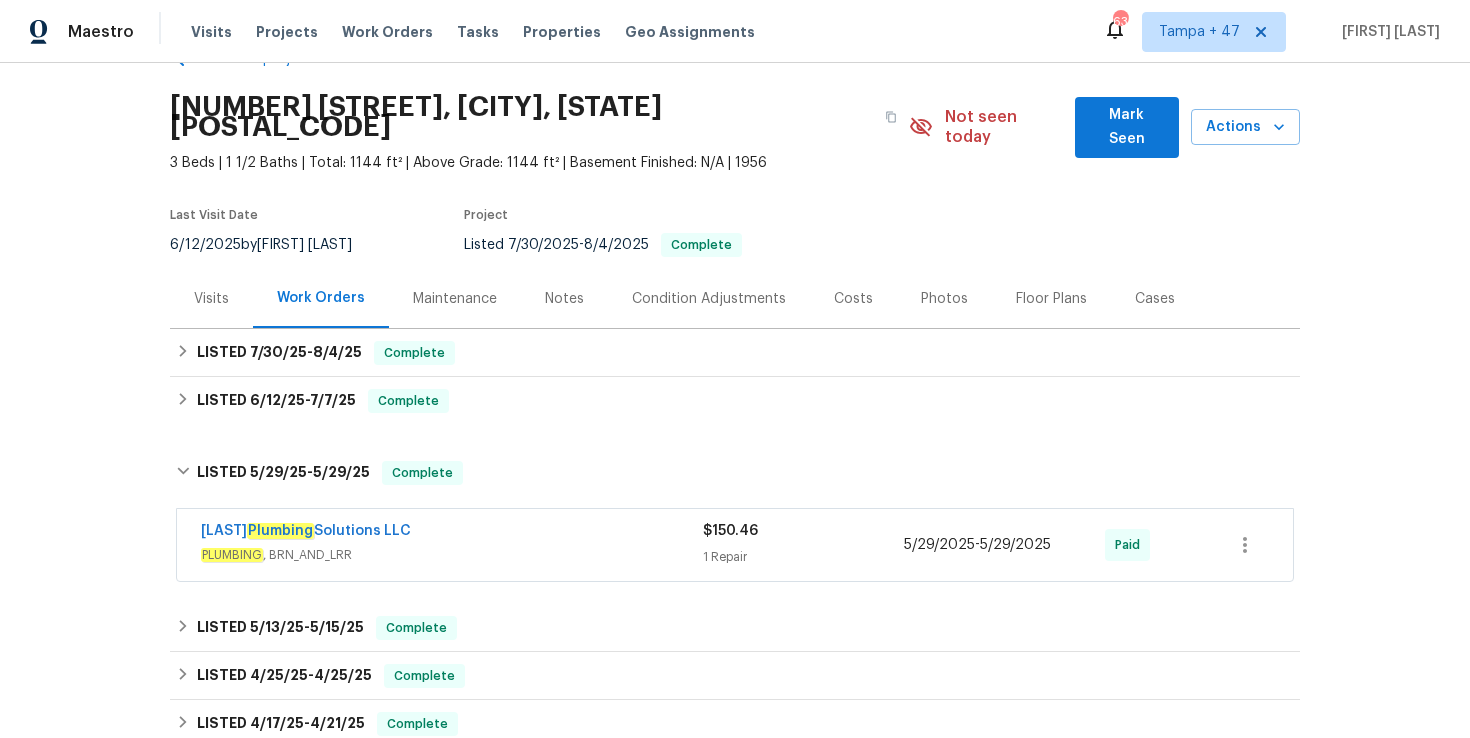 click on "PLUMBING , BRN_AND_LRR" at bounding box center (452, 555) 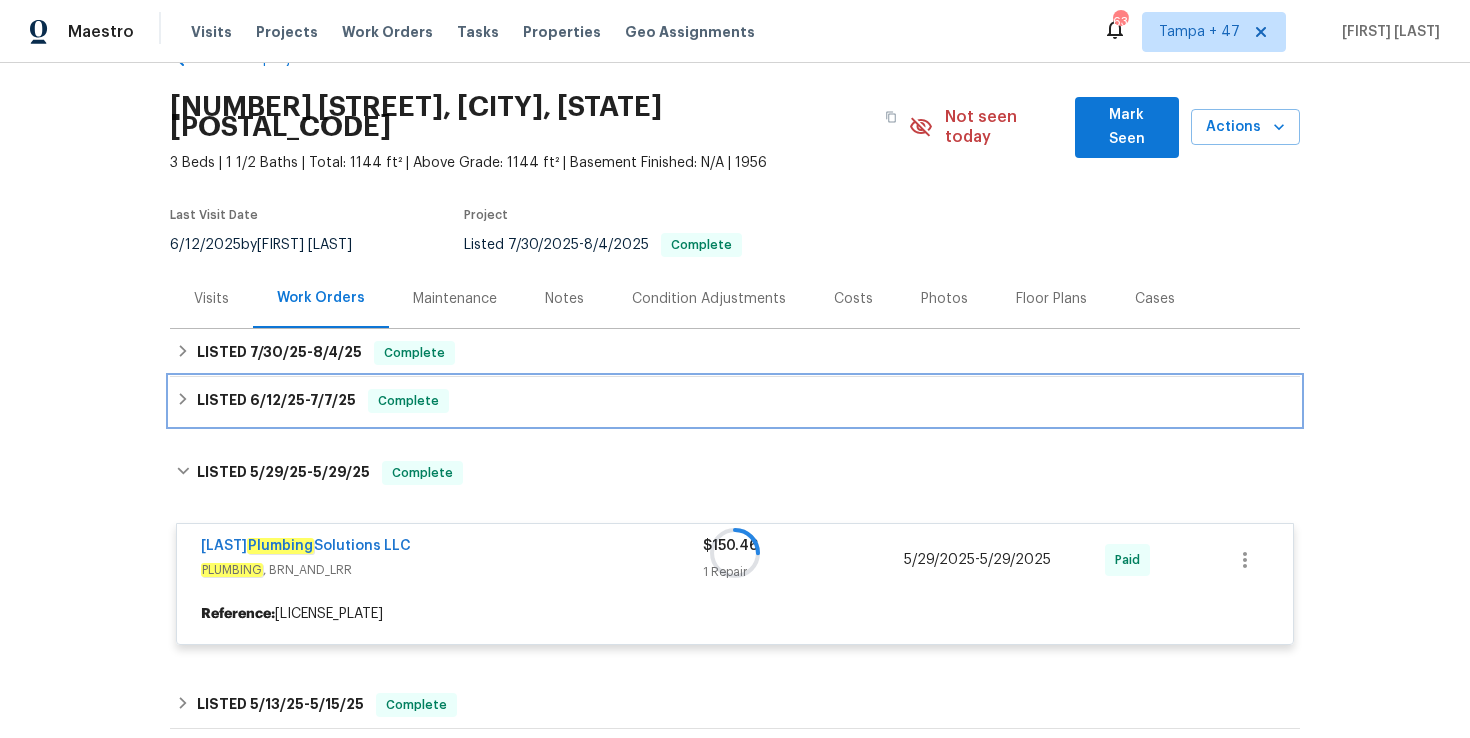 click on "LISTED [DATE] - [DATE] Complete" at bounding box center (735, 401) 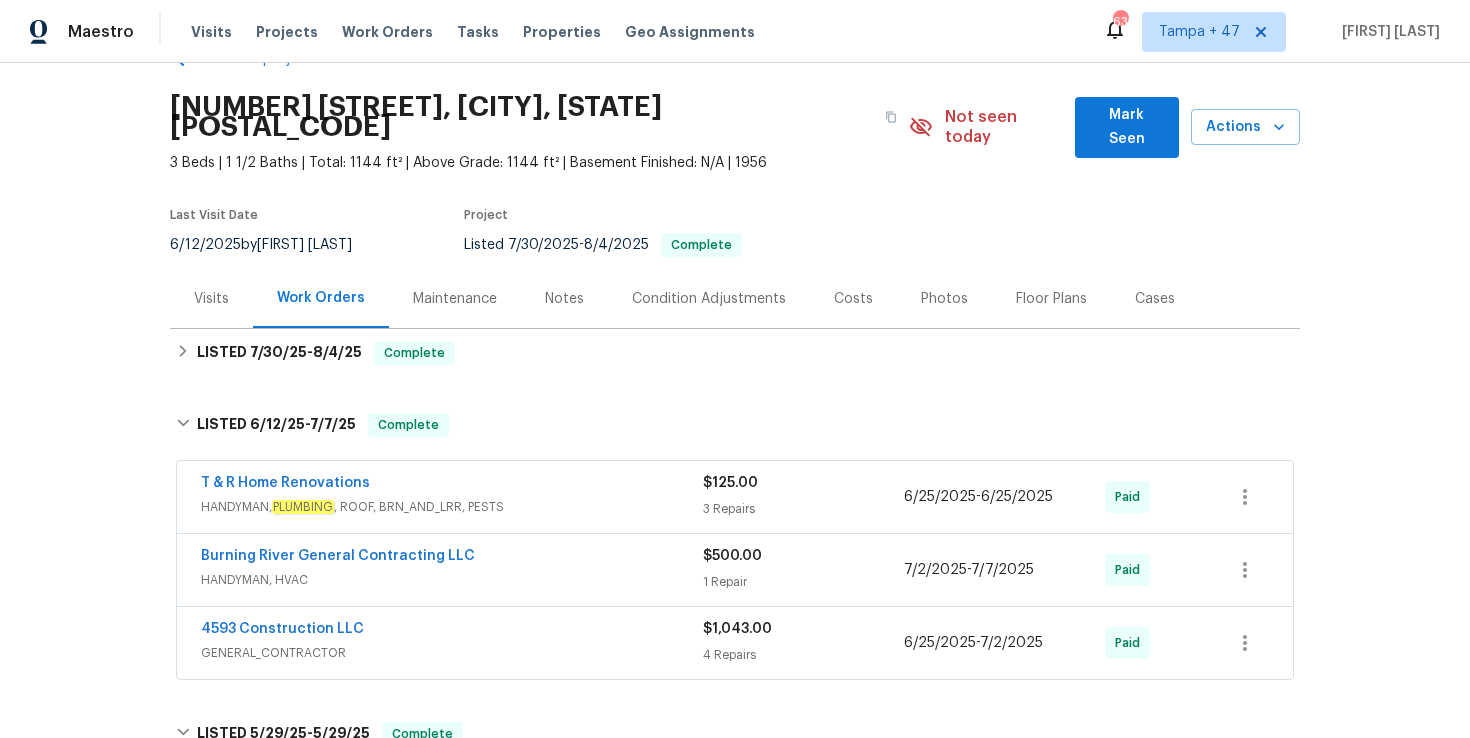 click on "GENERAL_CONTRACTOR" at bounding box center [452, 653] 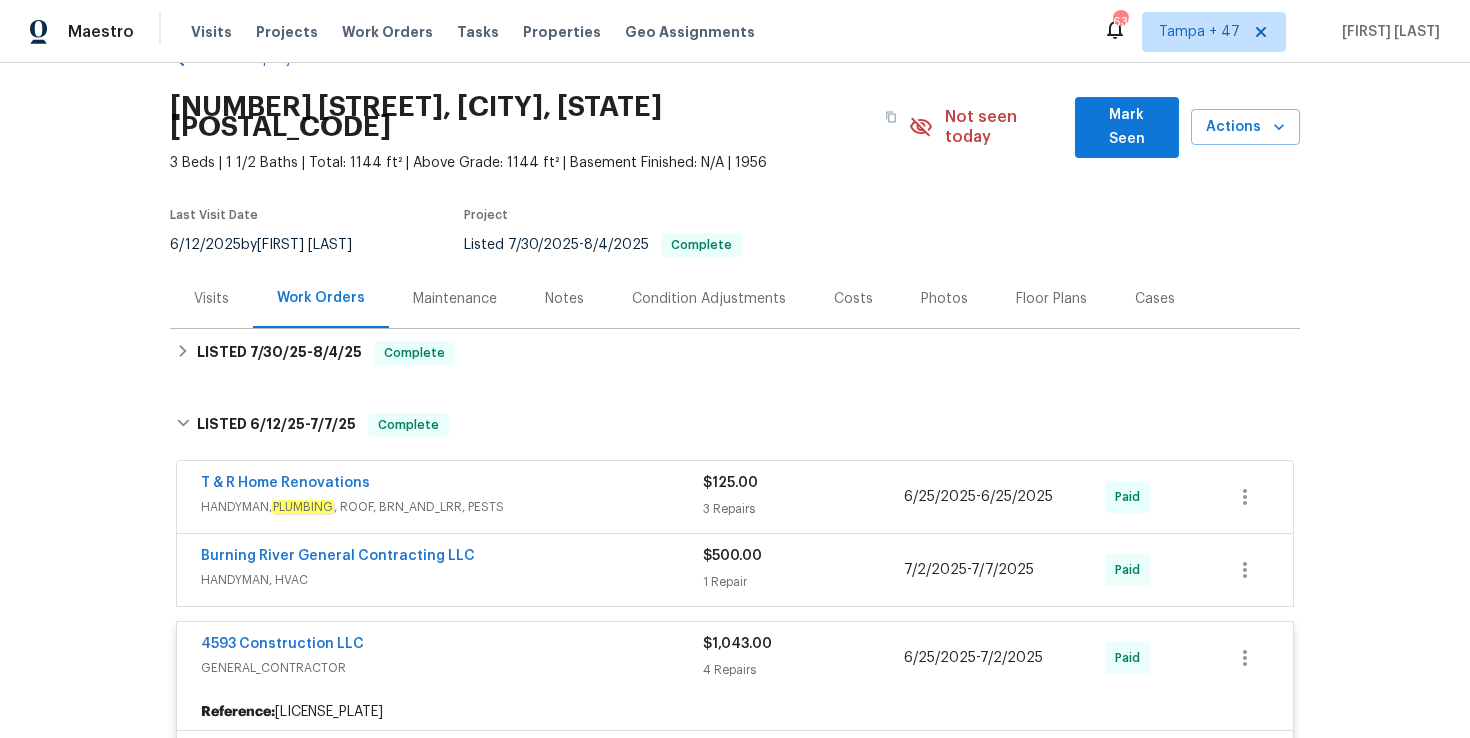 click on "Burning River General Contracting LLC" at bounding box center (452, 558) 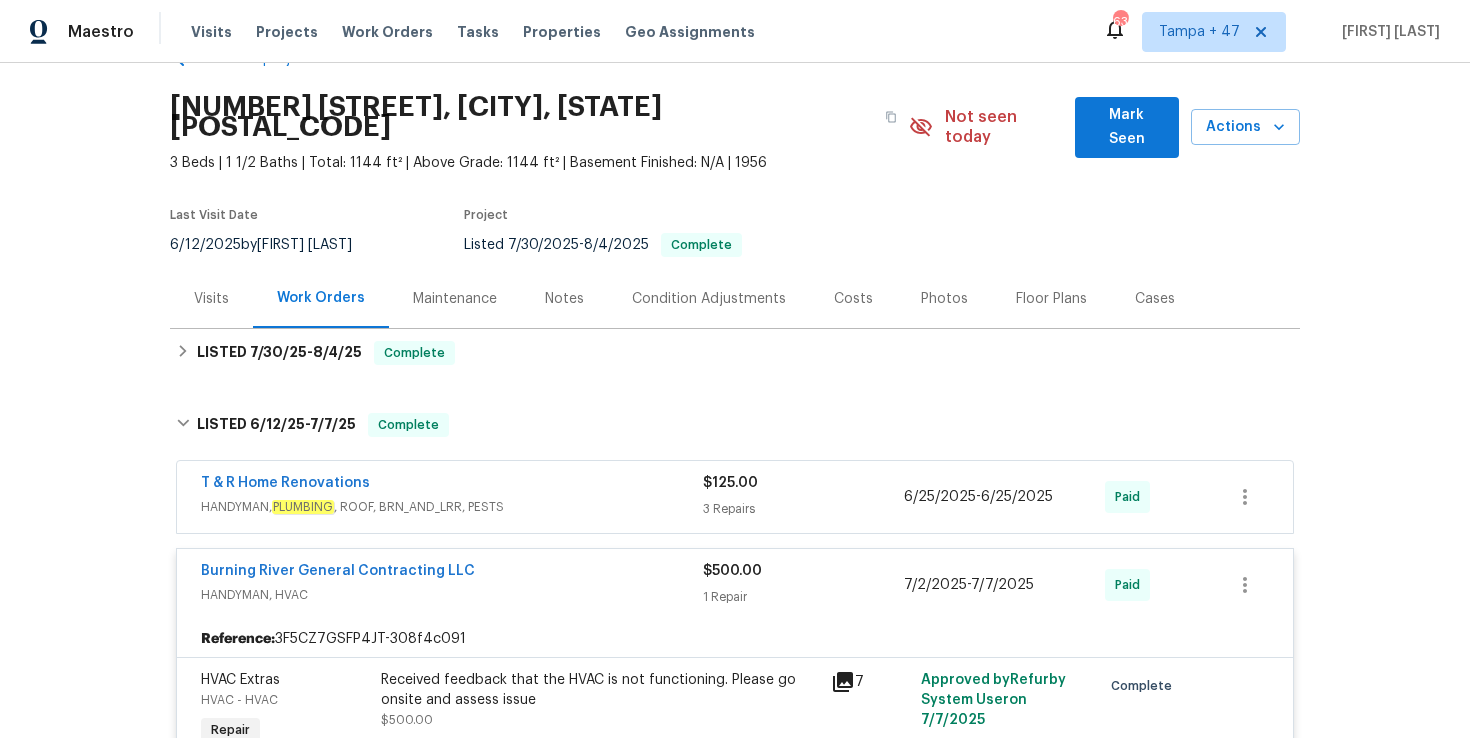 click on "HANDYMAN,  PLUMBING , ROOF, BRN_AND_LRR, PESTS" at bounding box center (452, 507) 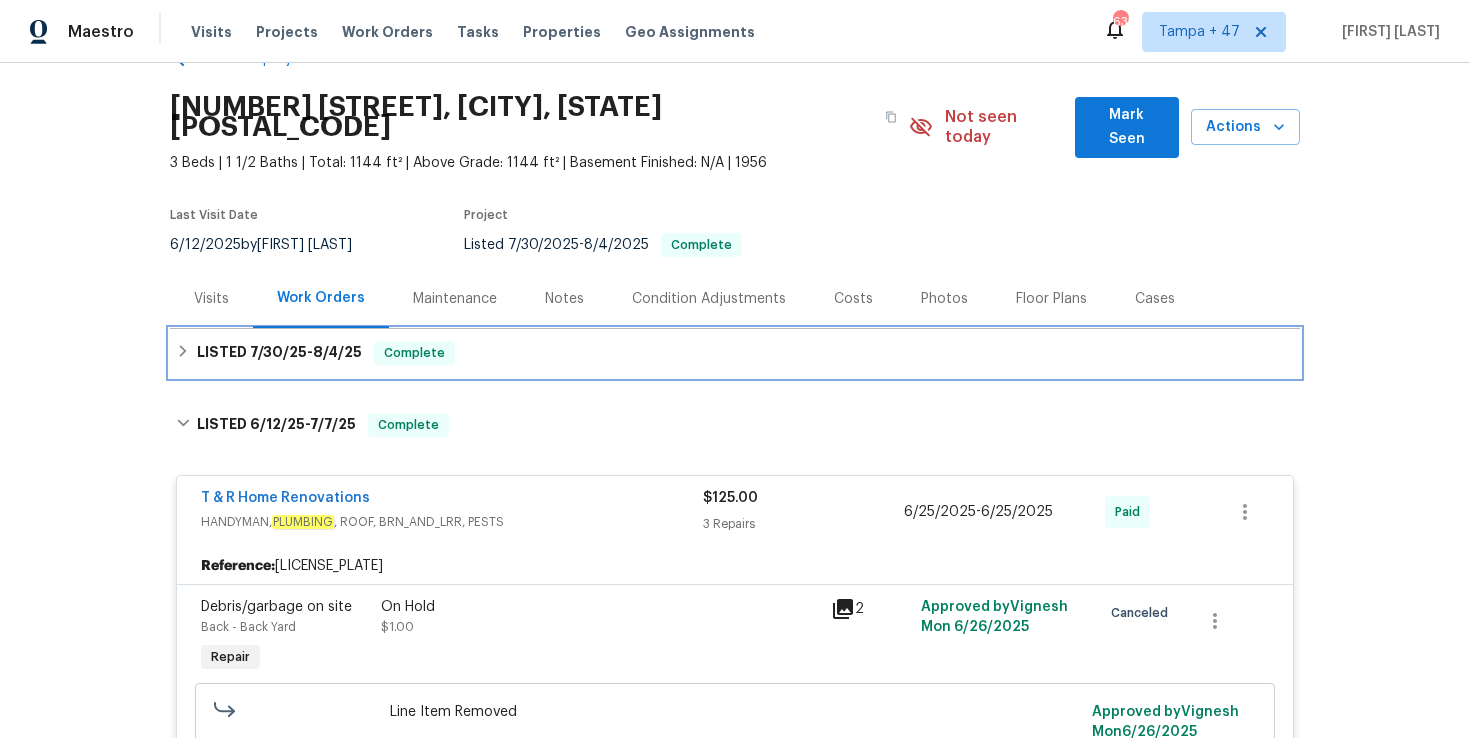 click on "LISTED   7/30/25  -  8/4/25 Complete" at bounding box center (735, 353) 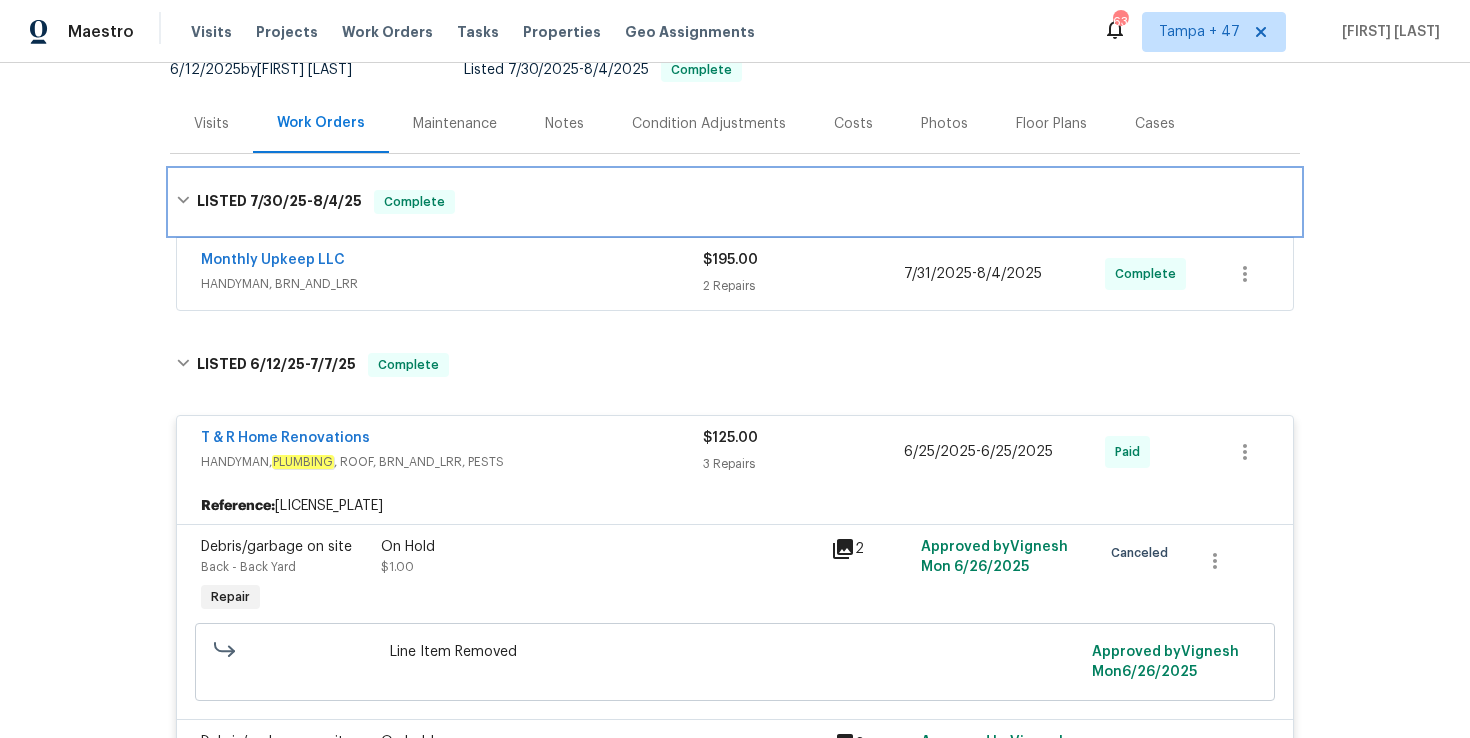 scroll, scrollTop: 240, scrollLeft: 0, axis: vertical 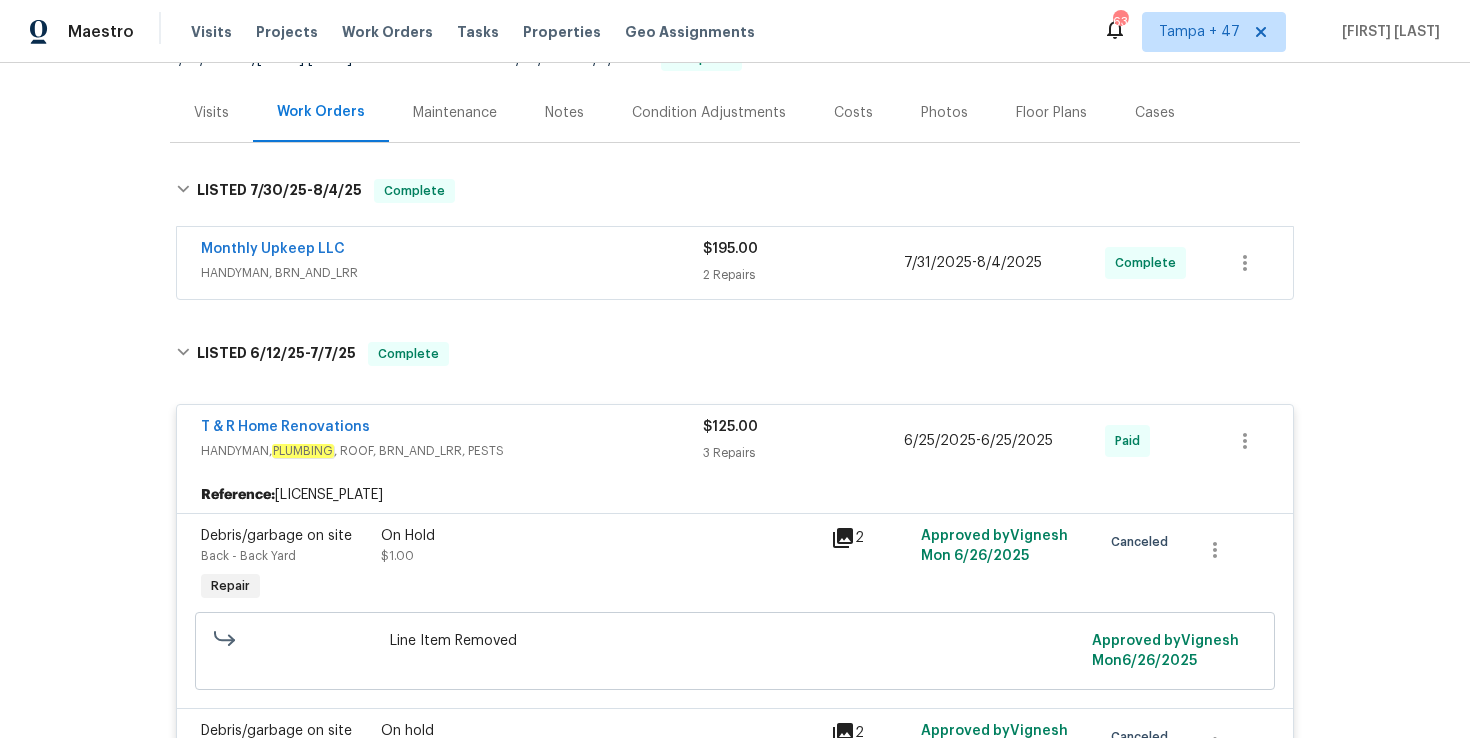 click on "HANDYMAN, BRN_AND_LRR" at bounding box center (452, 273) 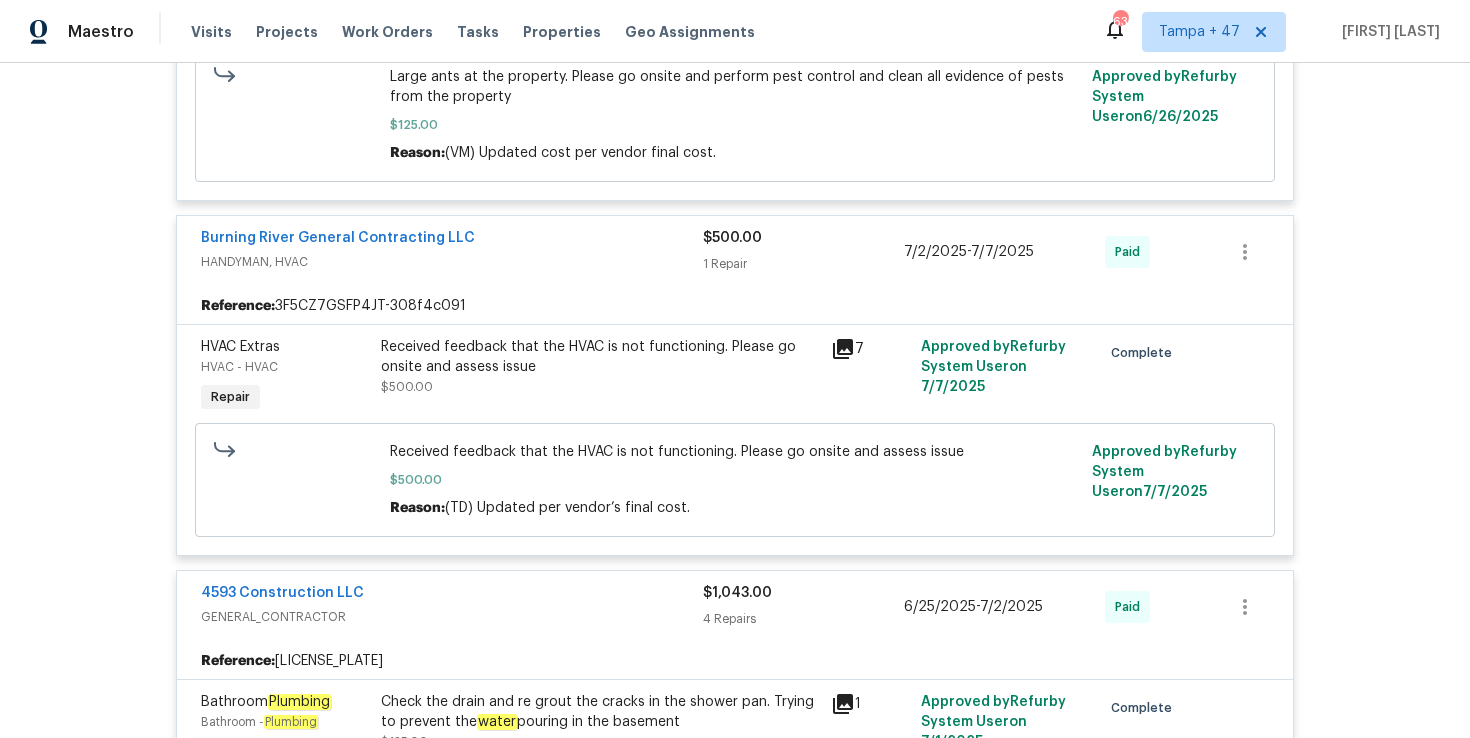 scroll, scrollTop: 2291, scrollLeft: 0, axis: vertical 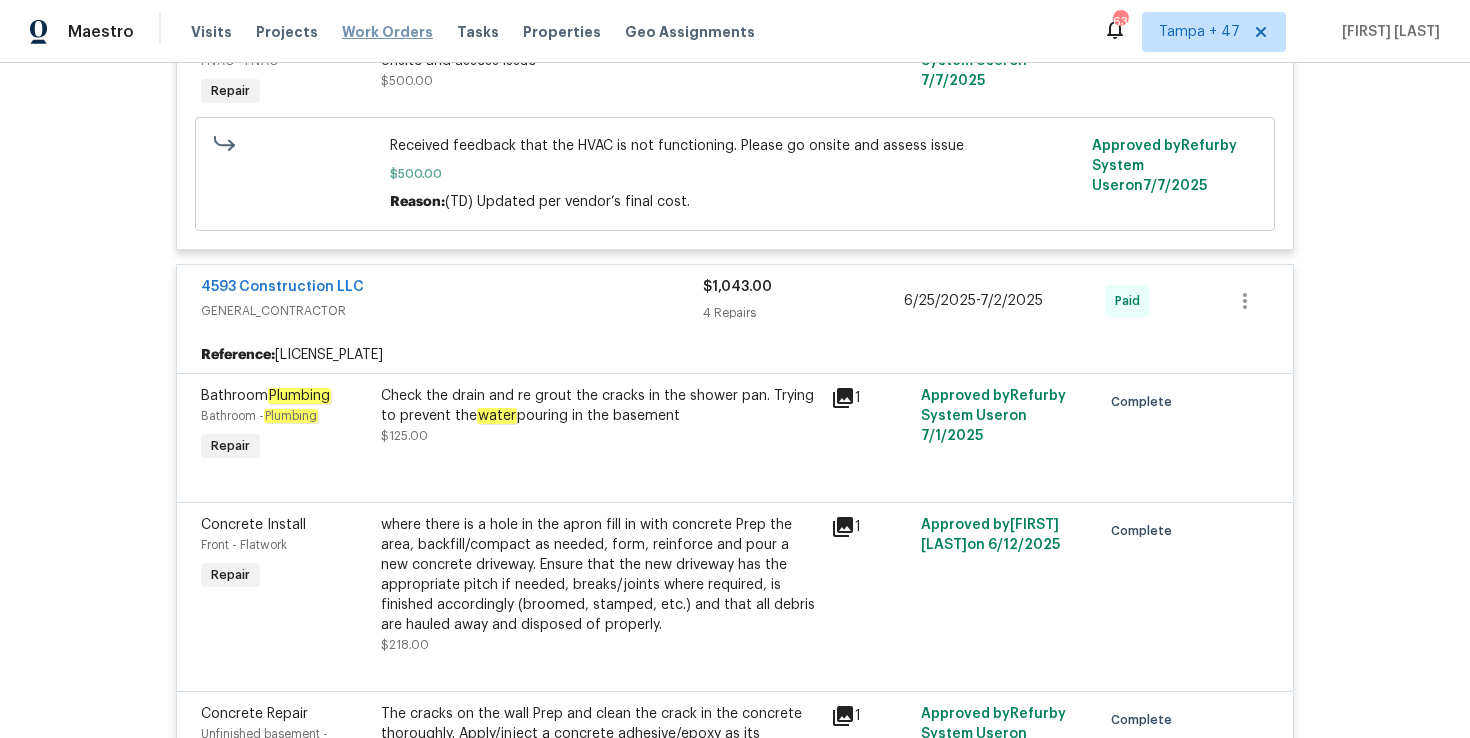click on "Work Orders" at bounding box center (387, 32) 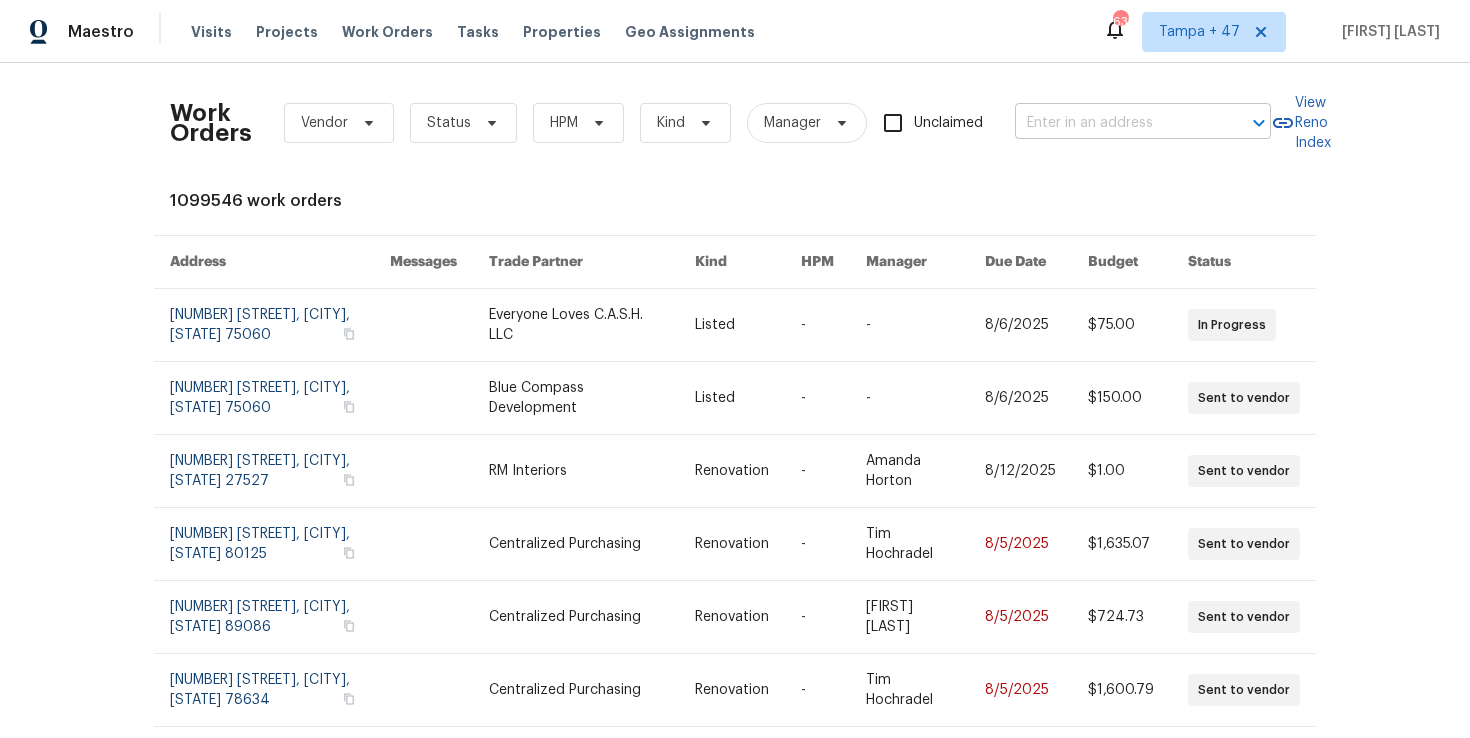 click at bounding box center (1115, 123) 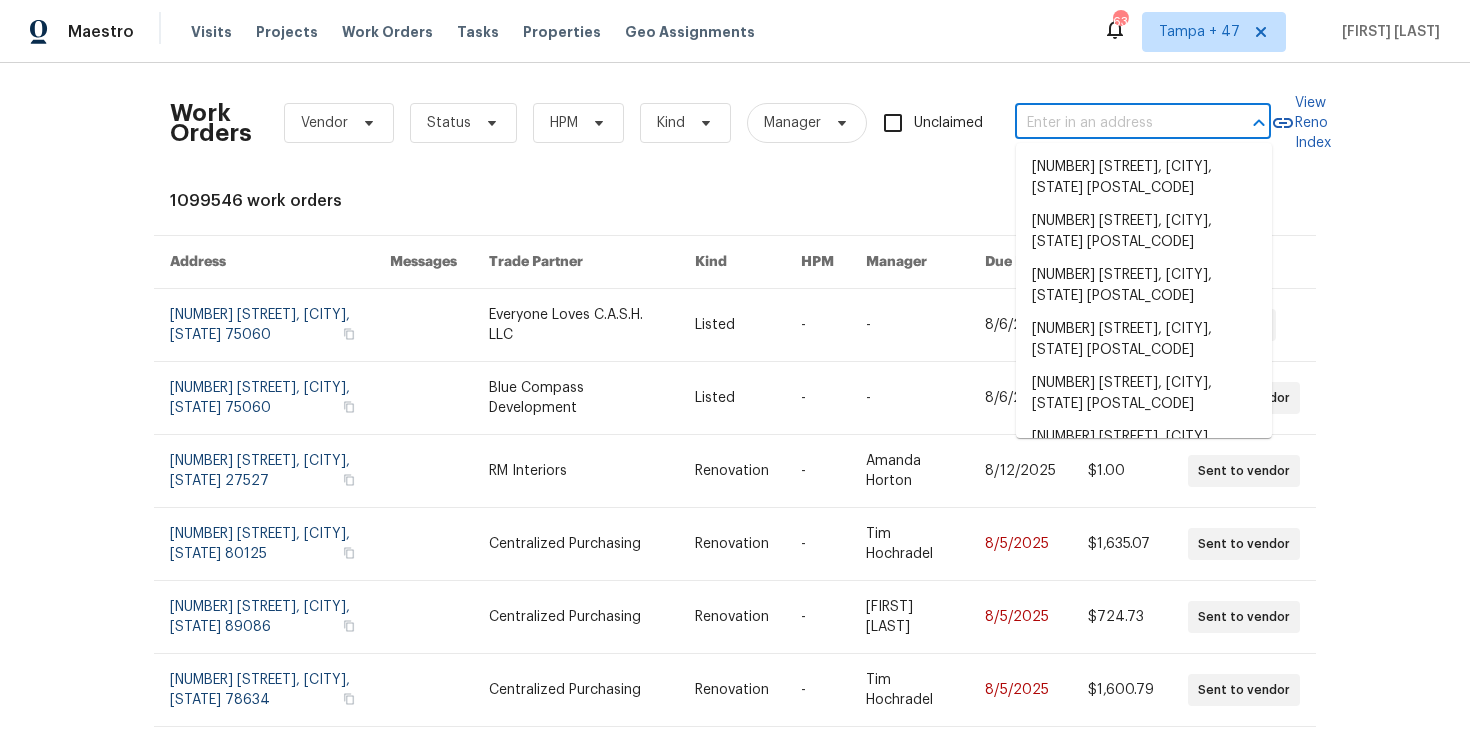 paste on "[NUMBER] [STREET] [CITY], [STATE] [POSTAL_CODE]" 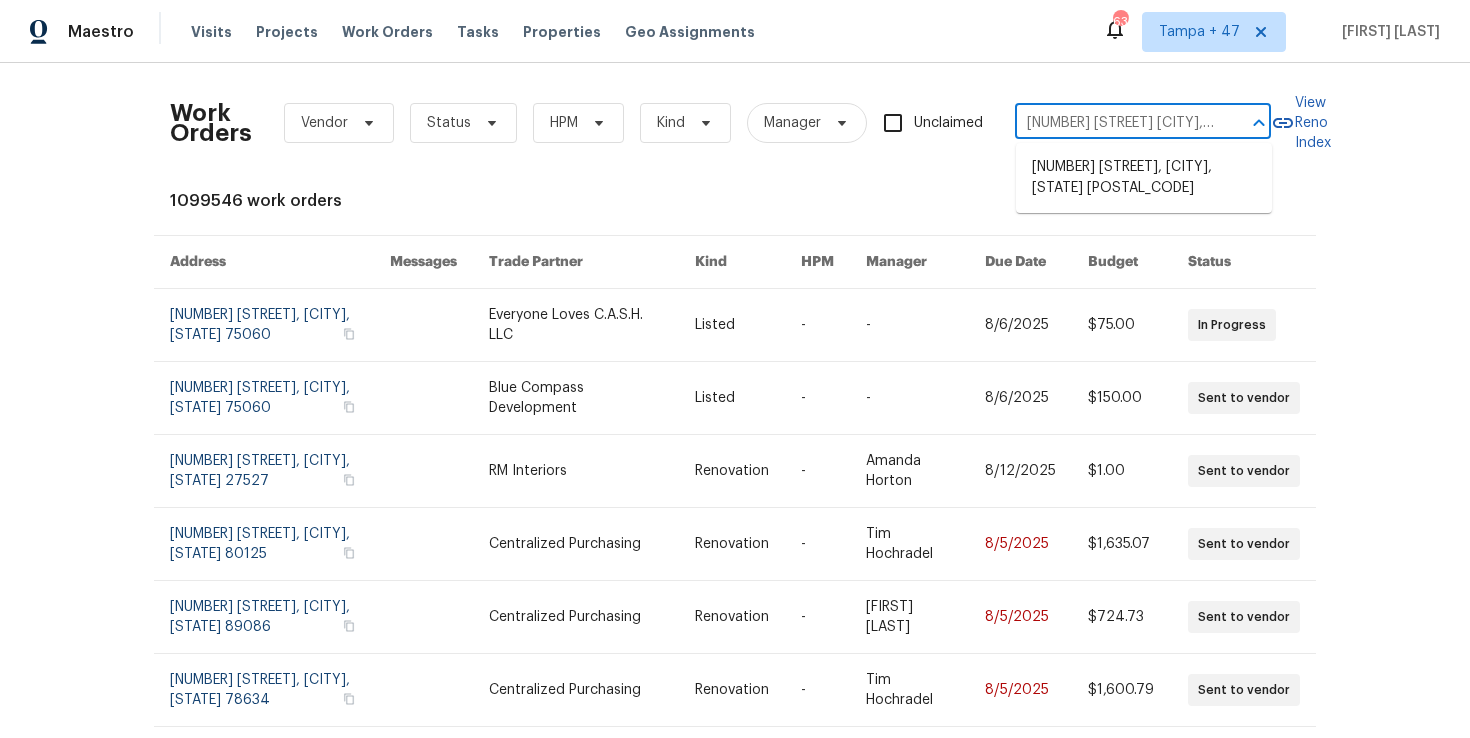 scroll, scrollTop: 0, scrollLeft: 88, axis: horizontal 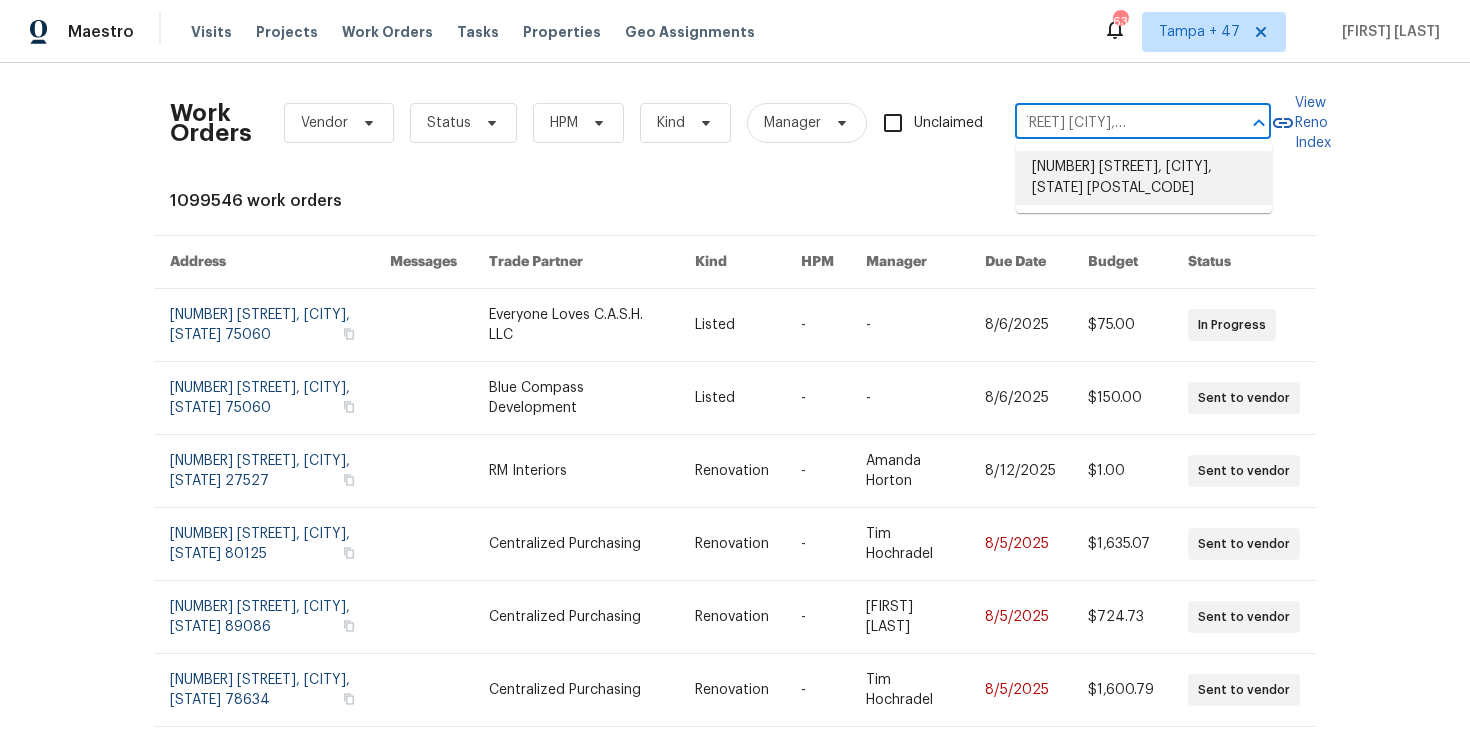 click on "[NUMBER] [STREET], [CITY], [STATE] [POSTAL_CODE]" at bounding box center [1144, 178] 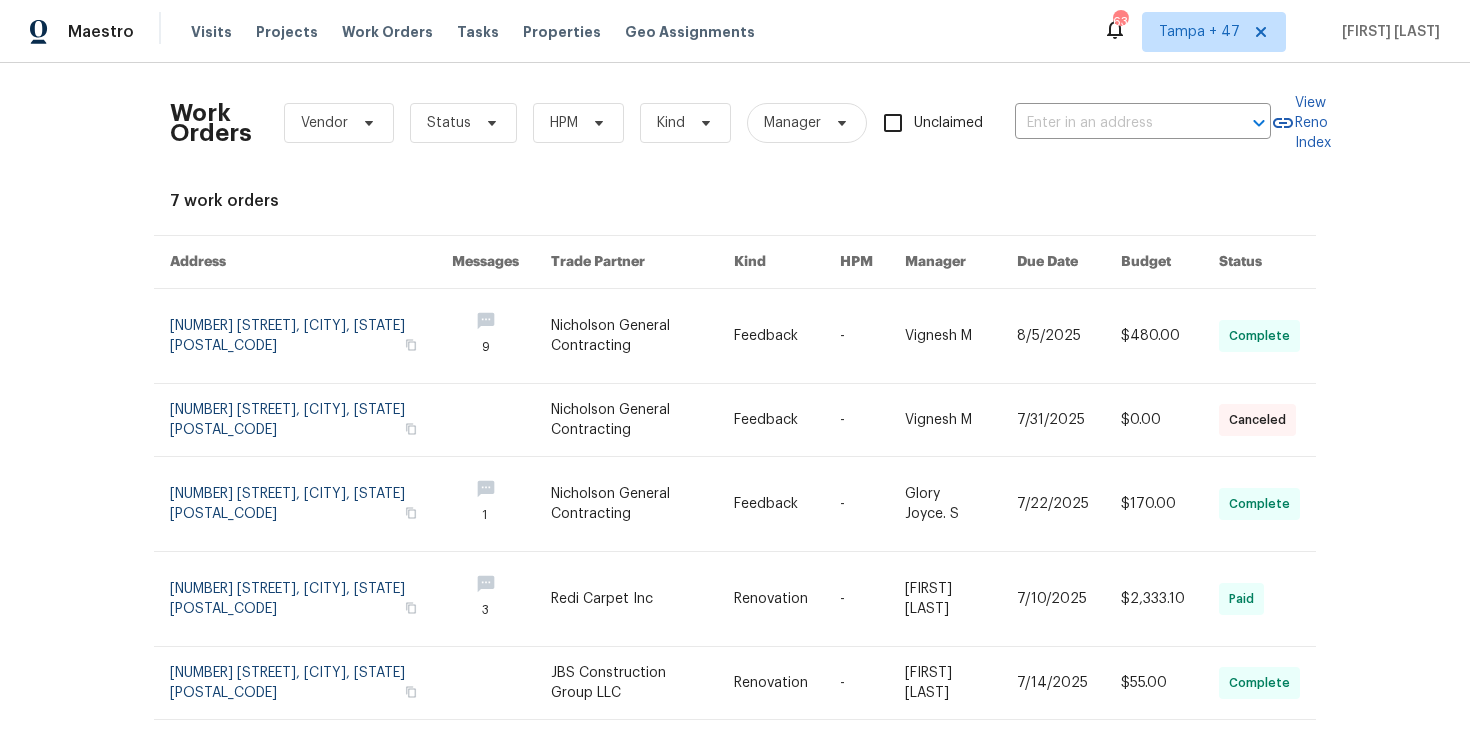 type on "[NUMBER] [STREET], [CITY], [STATE] [POSTAL_CODE]" 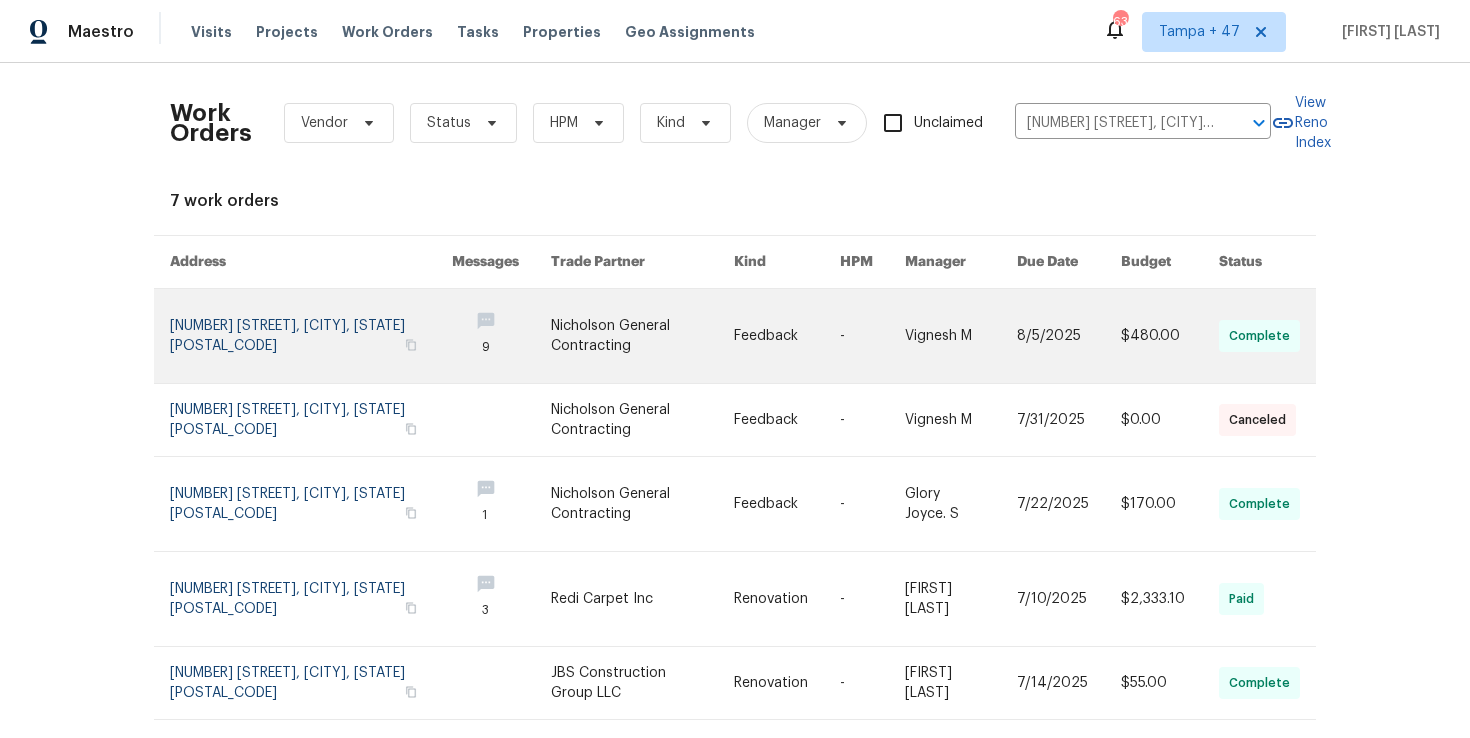 click at bounding box center (311, 336) 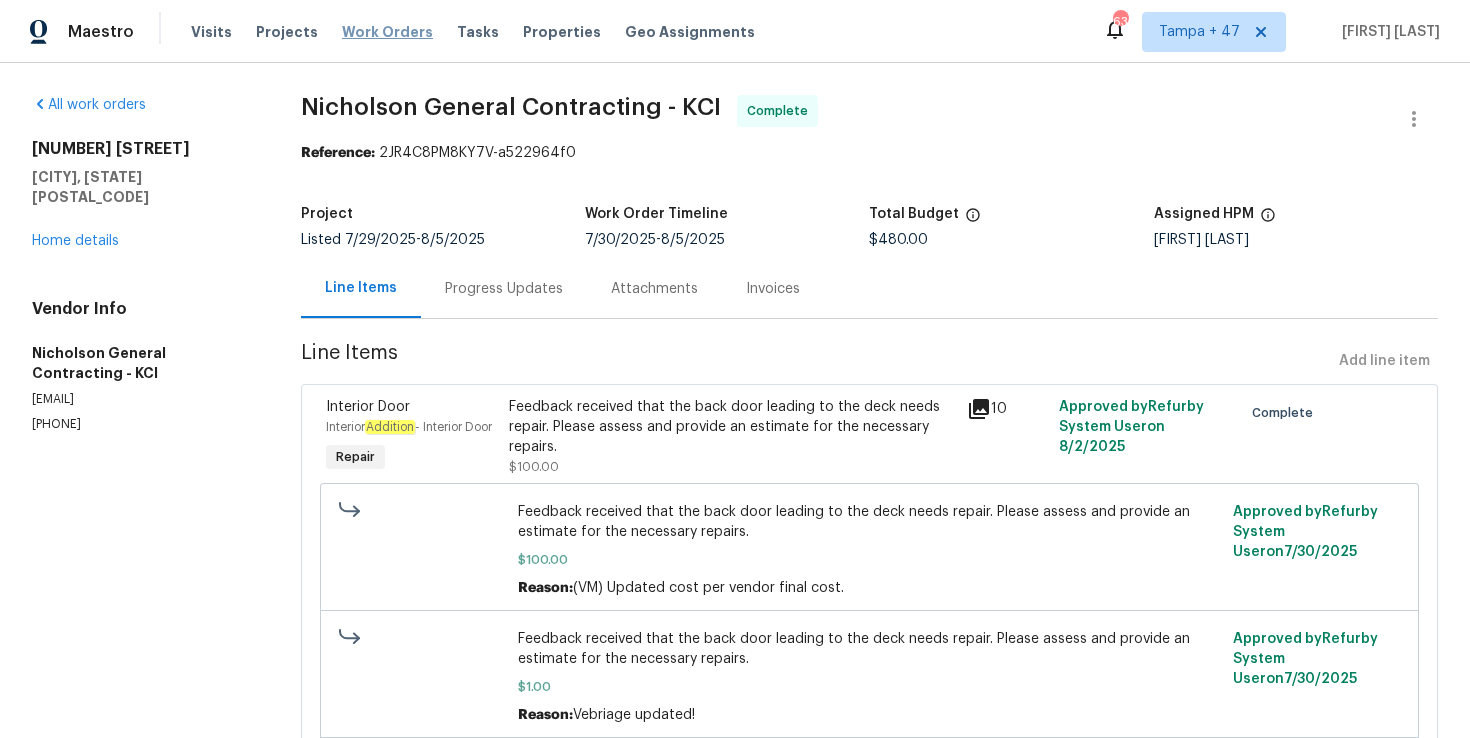 click on "Work Orders" at bounding box center [387, 32] 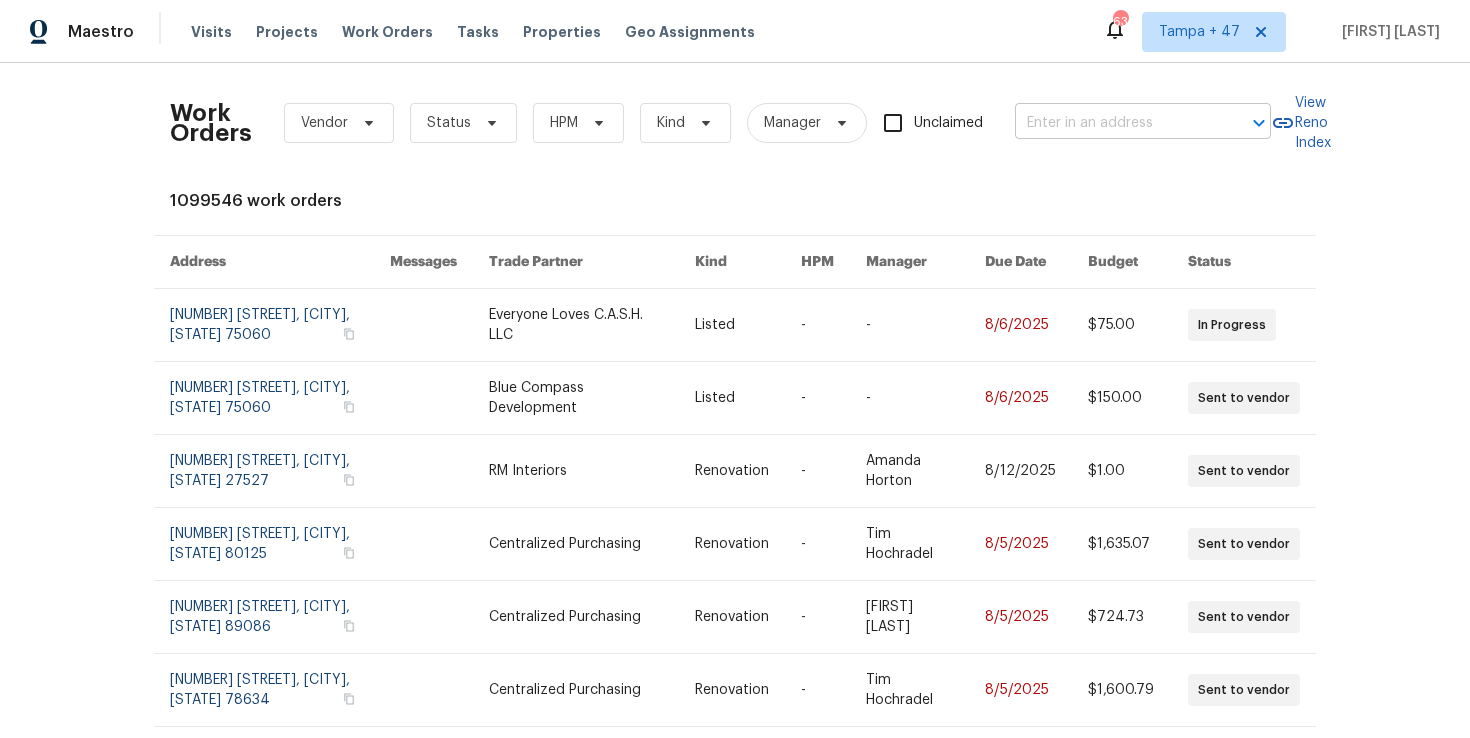 click at bounding box center [1115, 123] 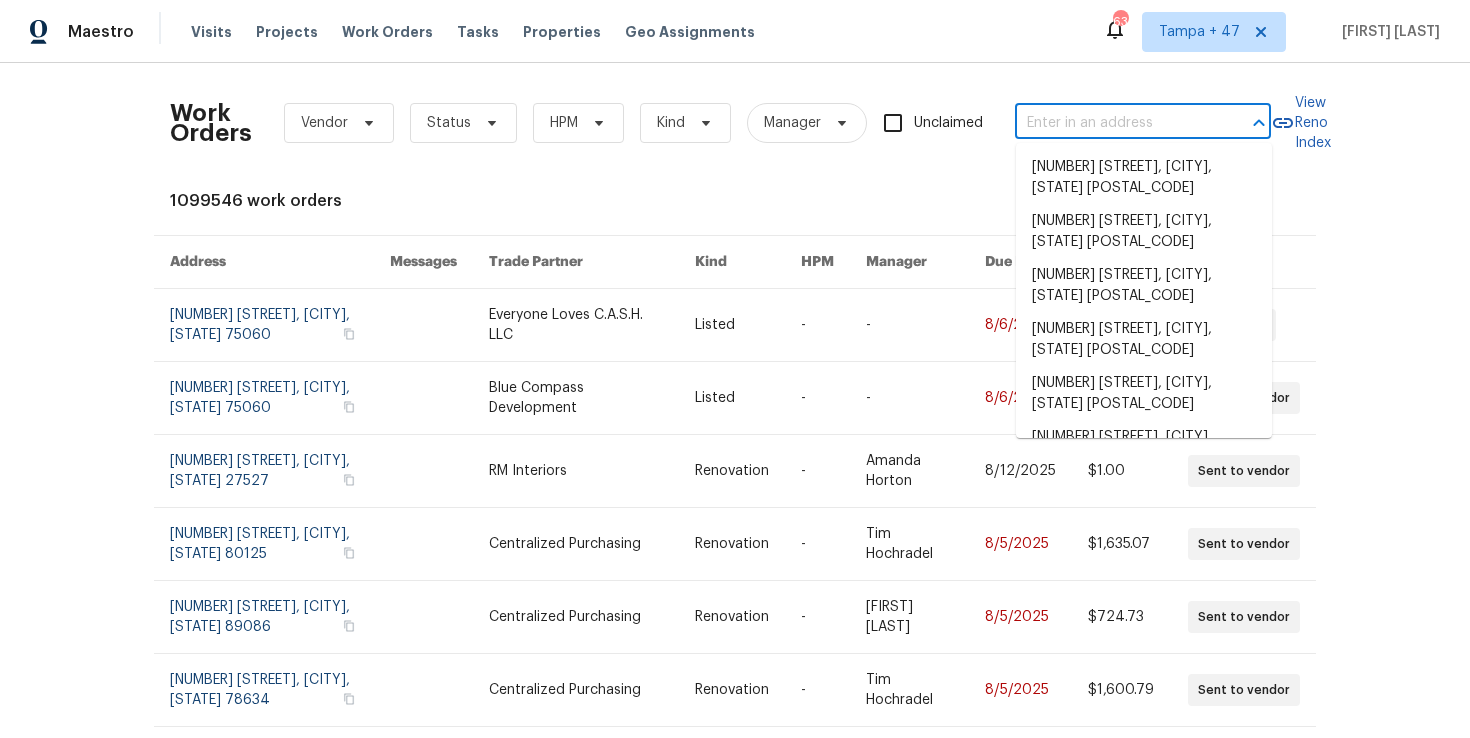 paste on "[NUMBER] [STREET] [CITY], [STATE] [POSTAL_CODE]" 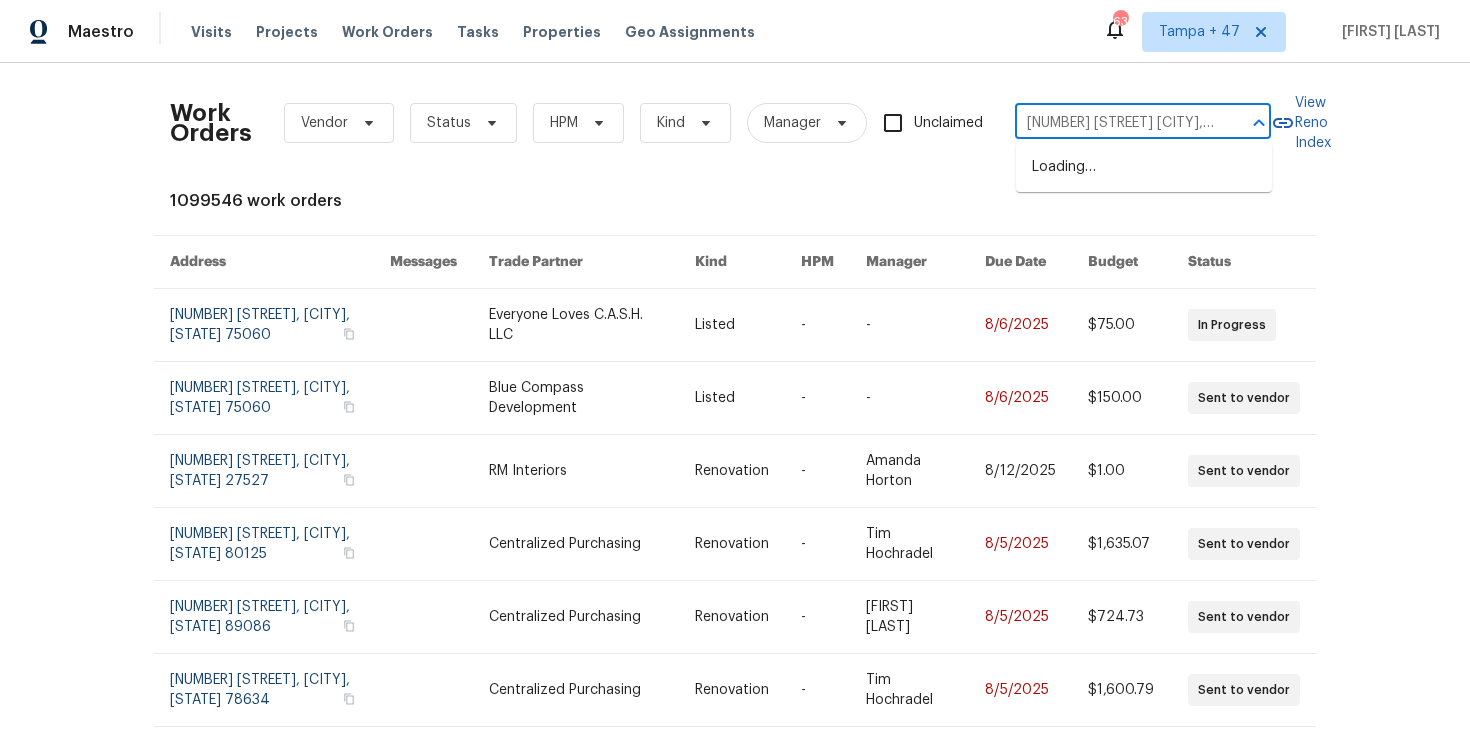 scroll, scrollTop: 0, scrollLeft: 33, axis: horizontal 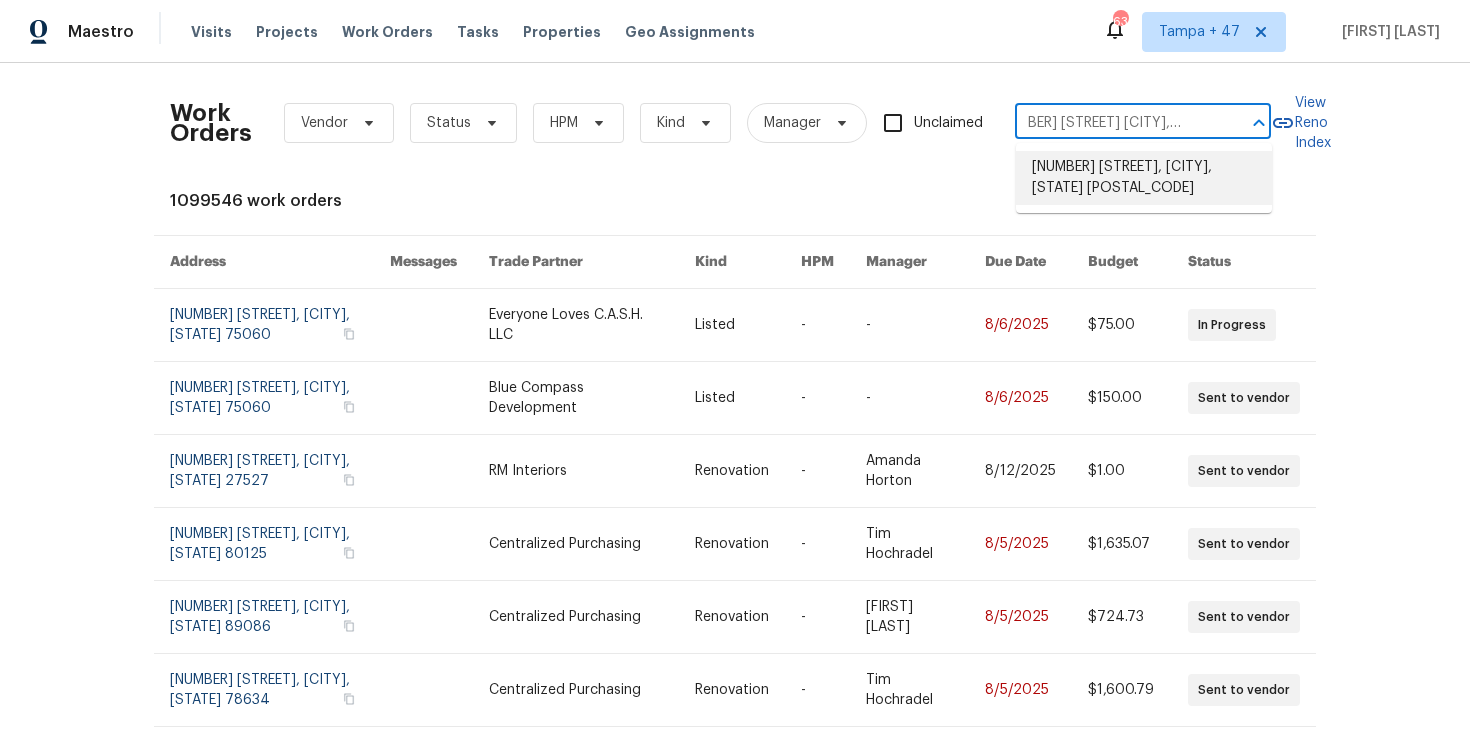 click on "[NUMBER] [STREET], [CITY], [STATE] [POSTAL_CODE]" at bounding box center [1144, 178] 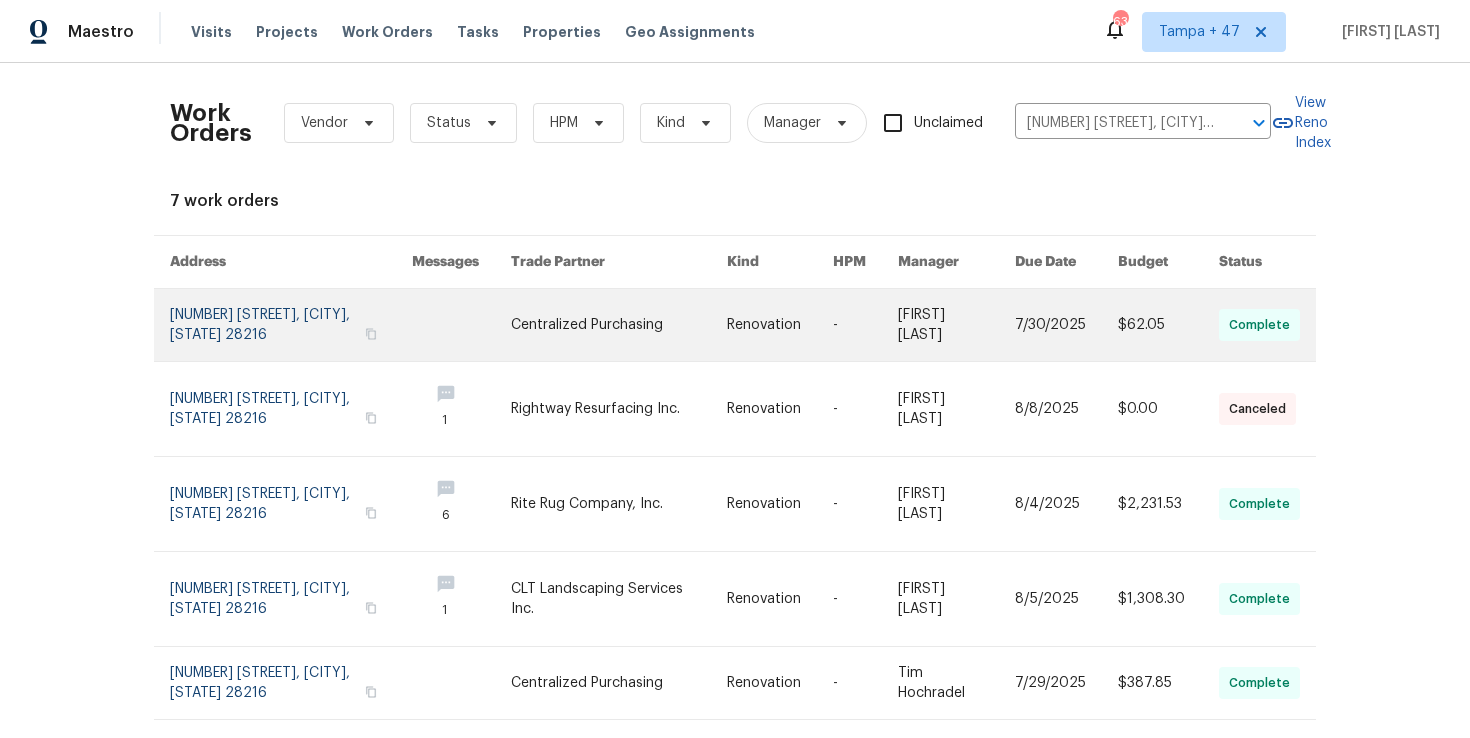click at bounding box center [291, 325] 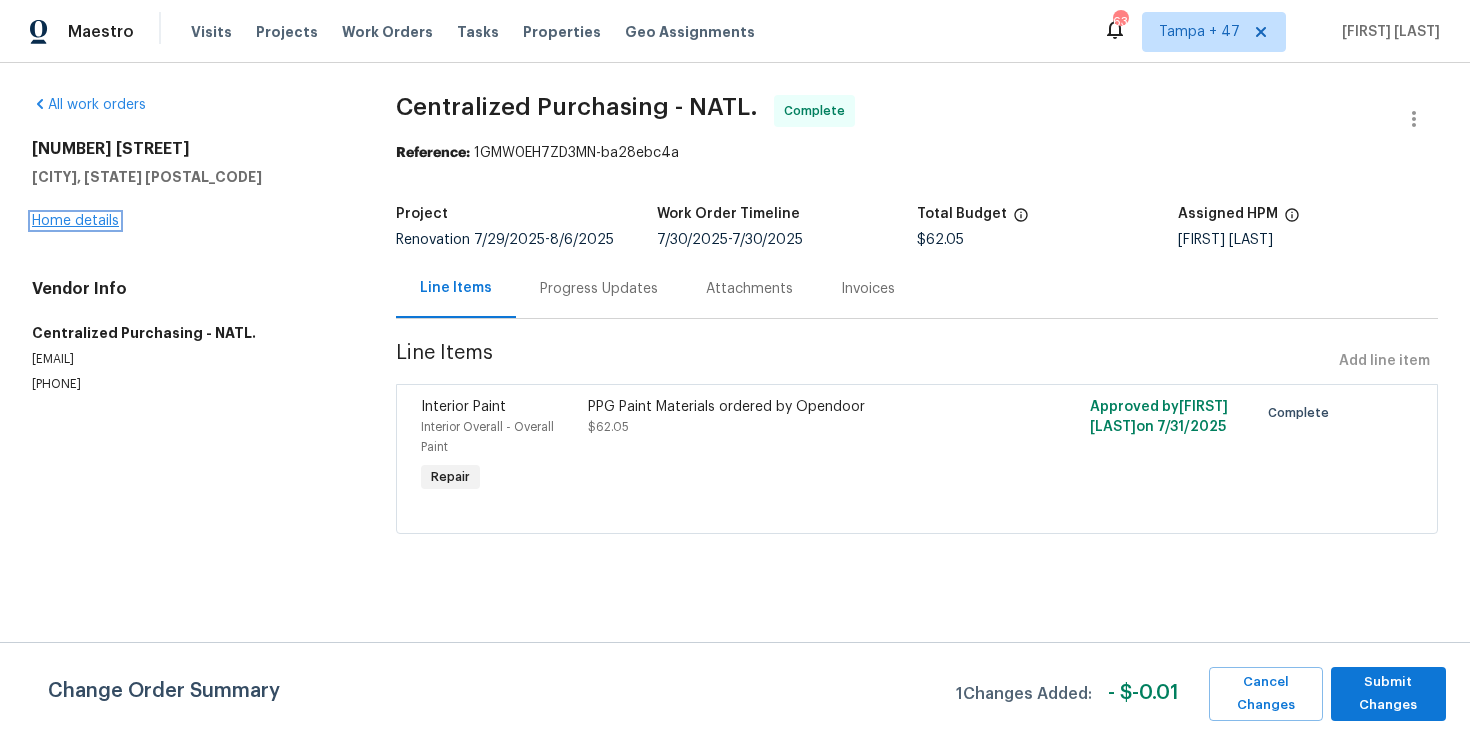 click on "Home details" at bounding box center (75, 221) 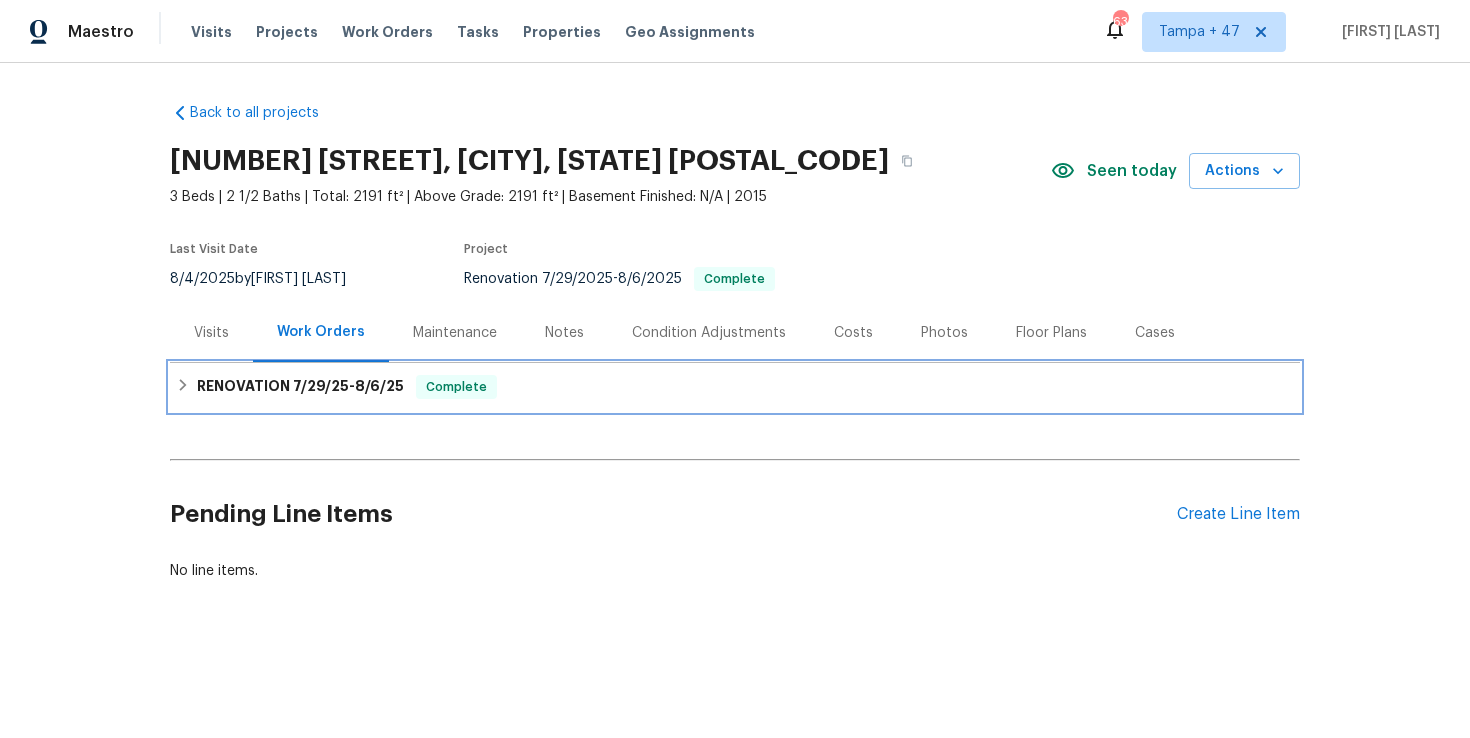 click on "RENOVATION [DATE] - [DATE] Complete" at bounding box center (735, 387) 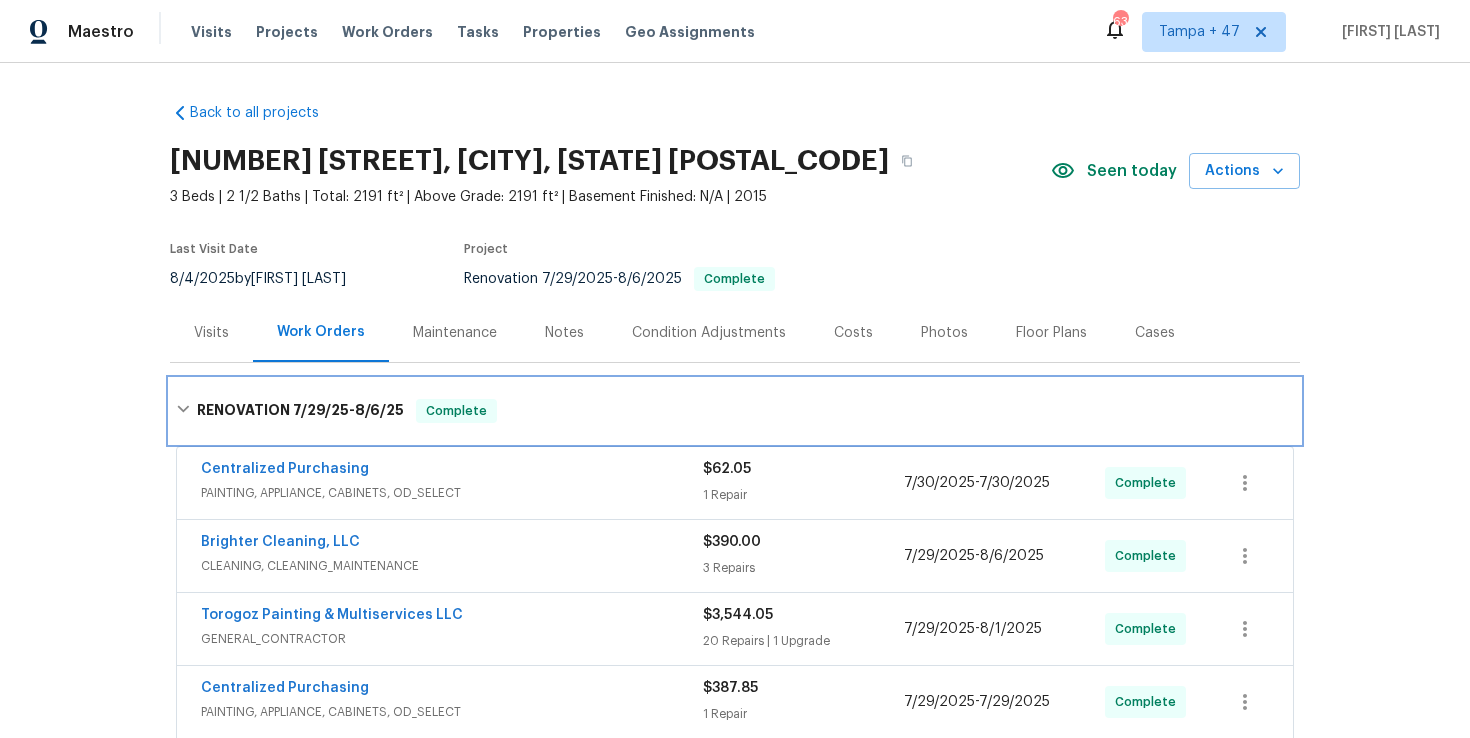 scroll, scrollTop: 368, scrollLeft: 0, axis: vertical 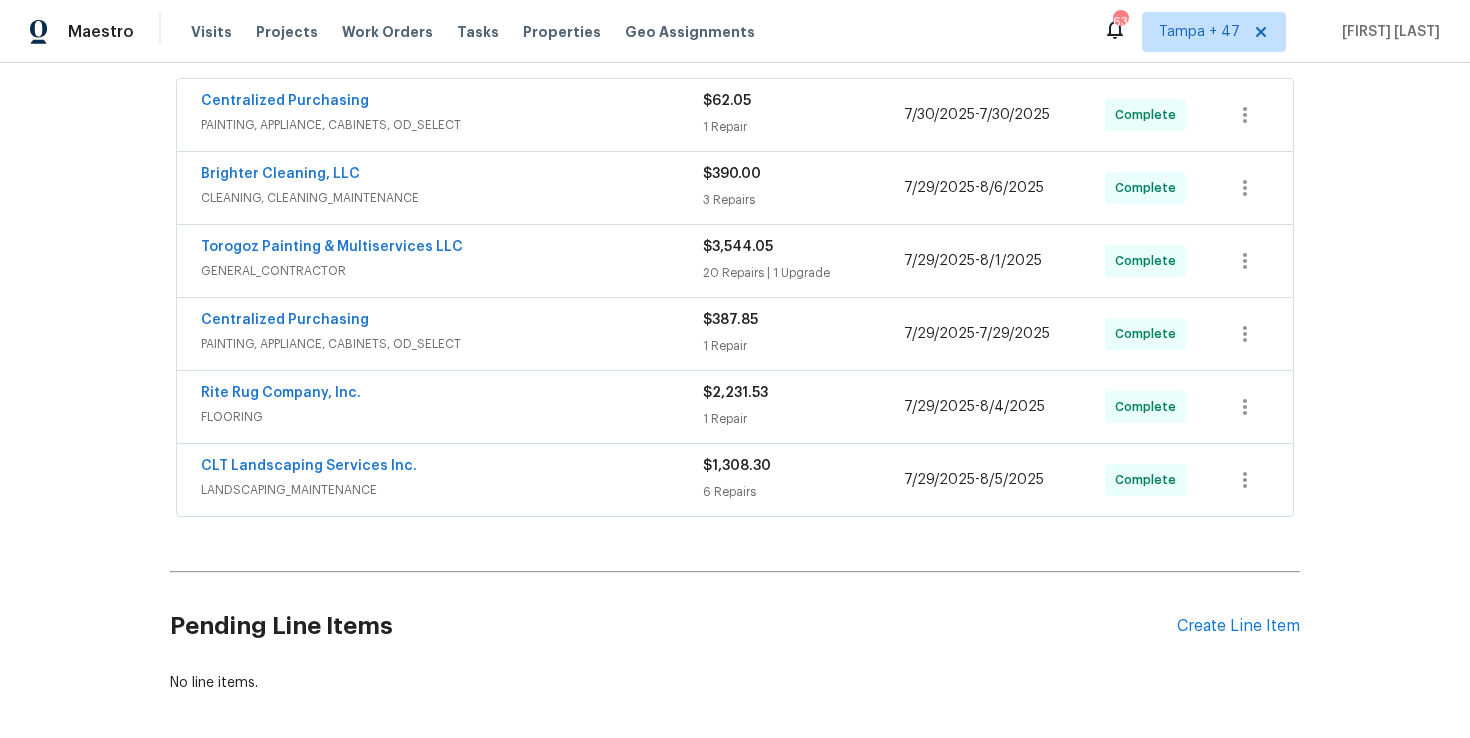 click on "Rite Rug Company, Inc." at bounding box center [452, 395] 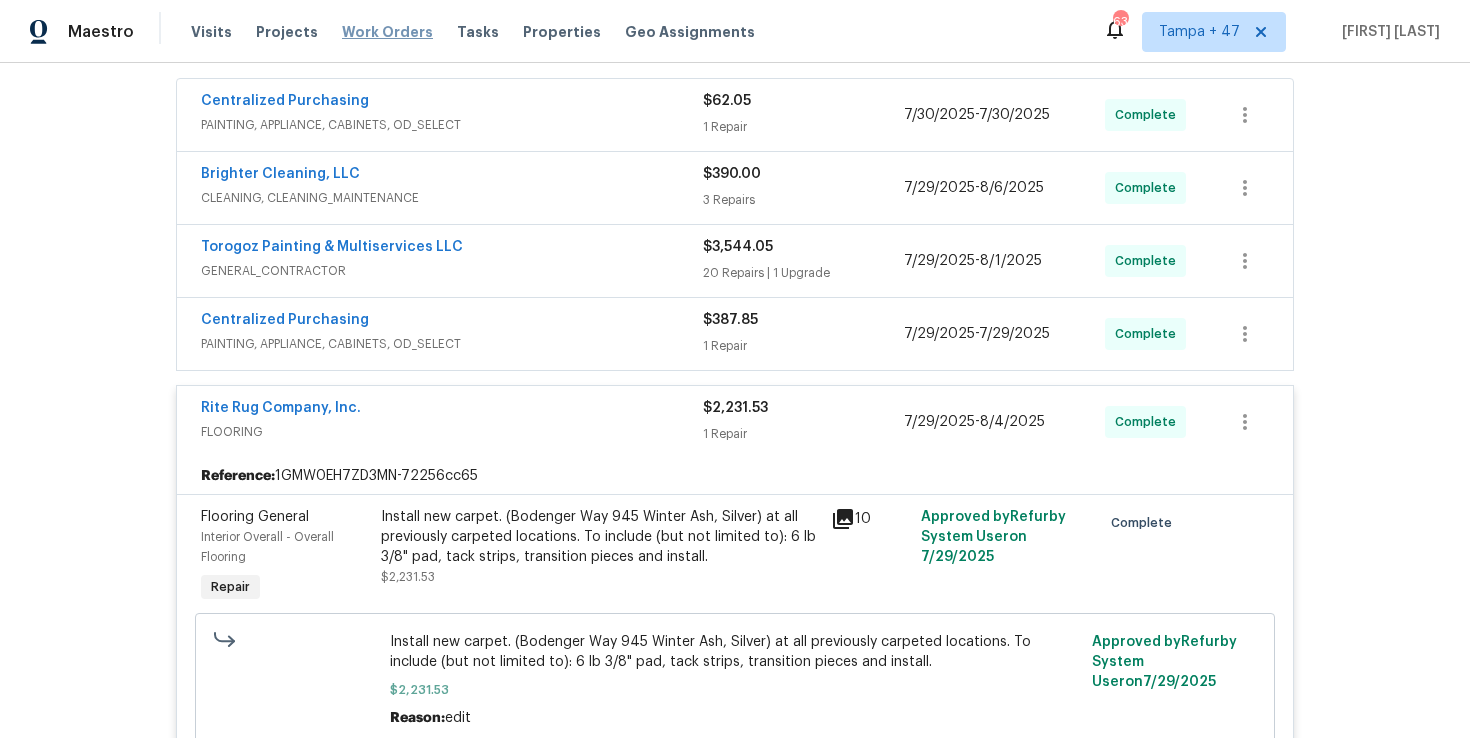 click on "Work Orders" at bounding box center (387, 32) 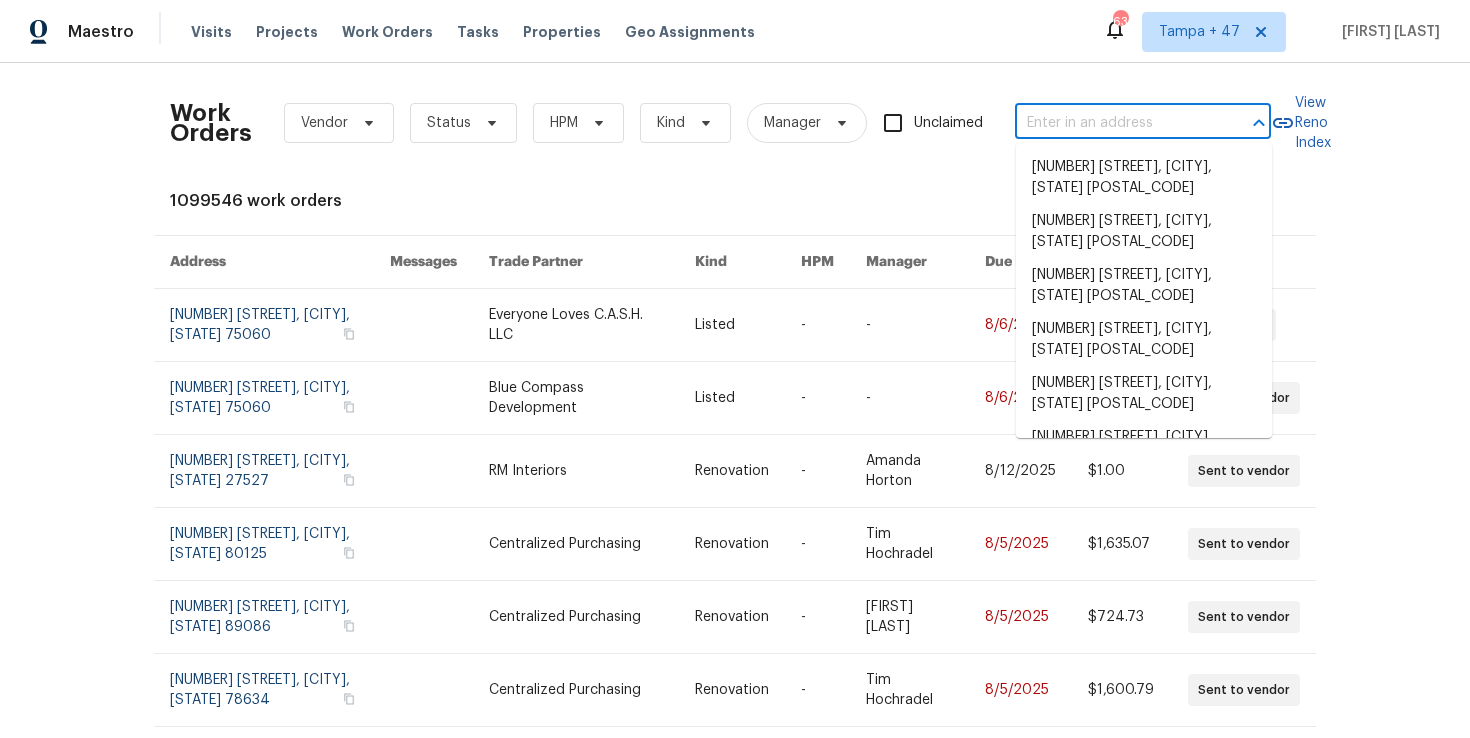 click at bounding box center (1115, 123) 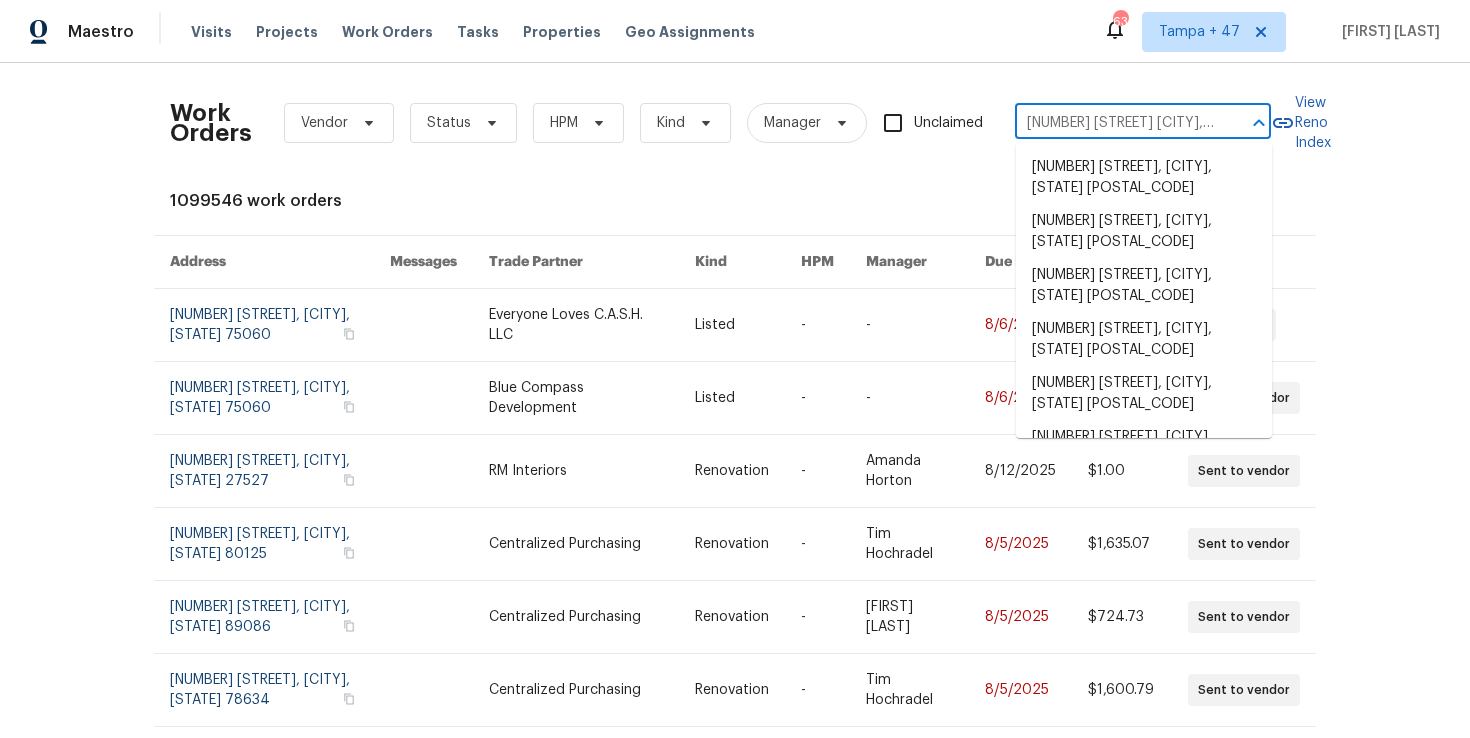scroll, scrollTop: 0, scrollLeft: 69, axis: horizontal 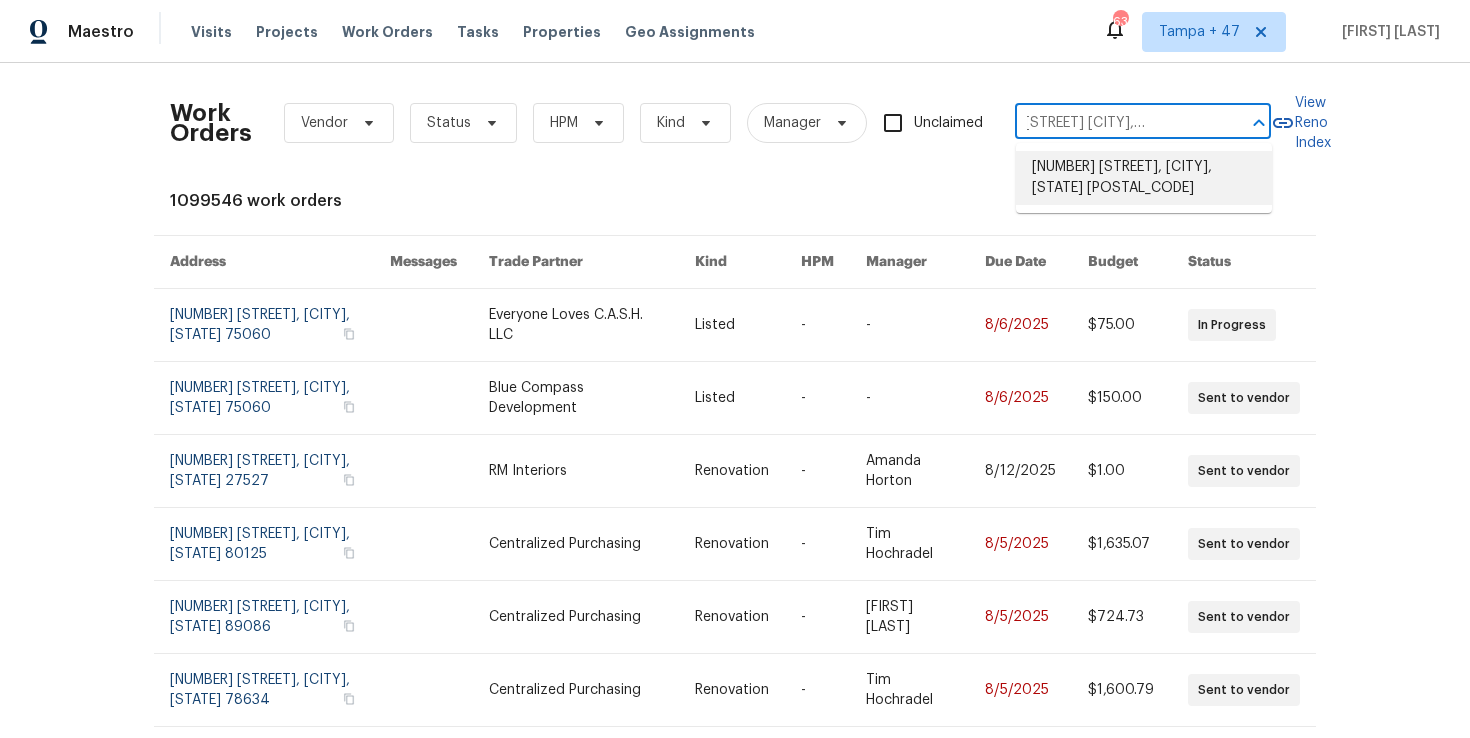 click on "[NUMBER] [STREET], [CITY], [STATE] [POSTAL_CODE]" at bounding box center [1144, 178] 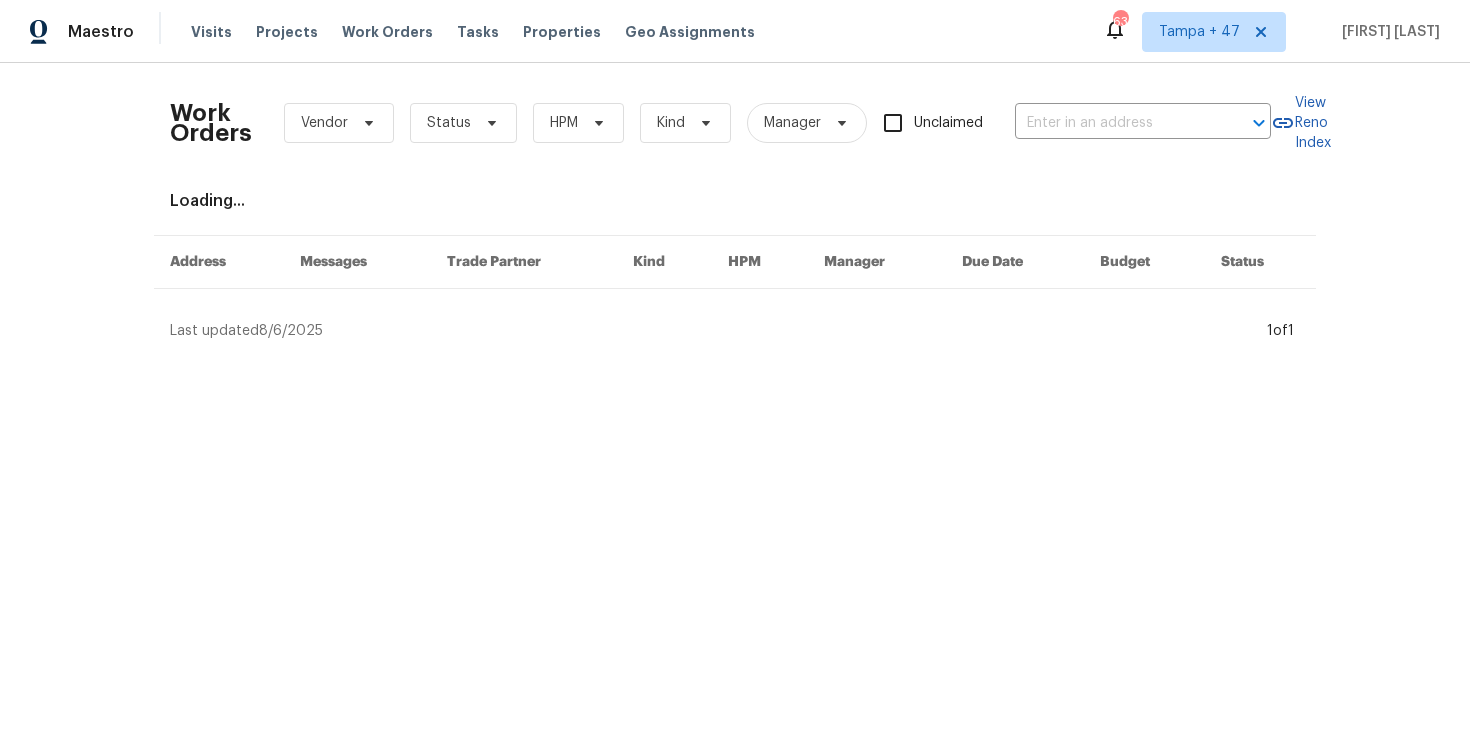 type on "[NUMBER] [STREET], [CITY], [STATE] [POSTAL_CODE]" 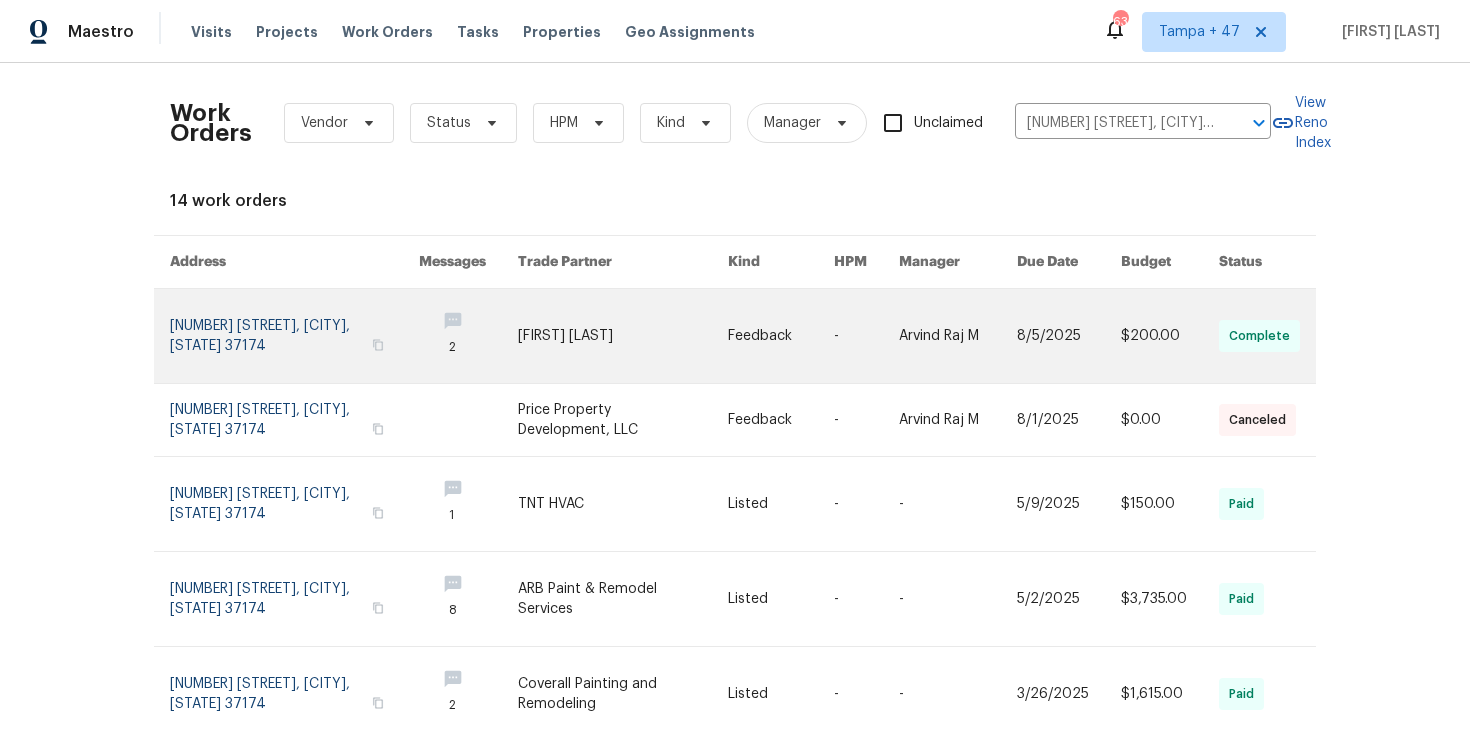 click at bounding box center [294, 336] 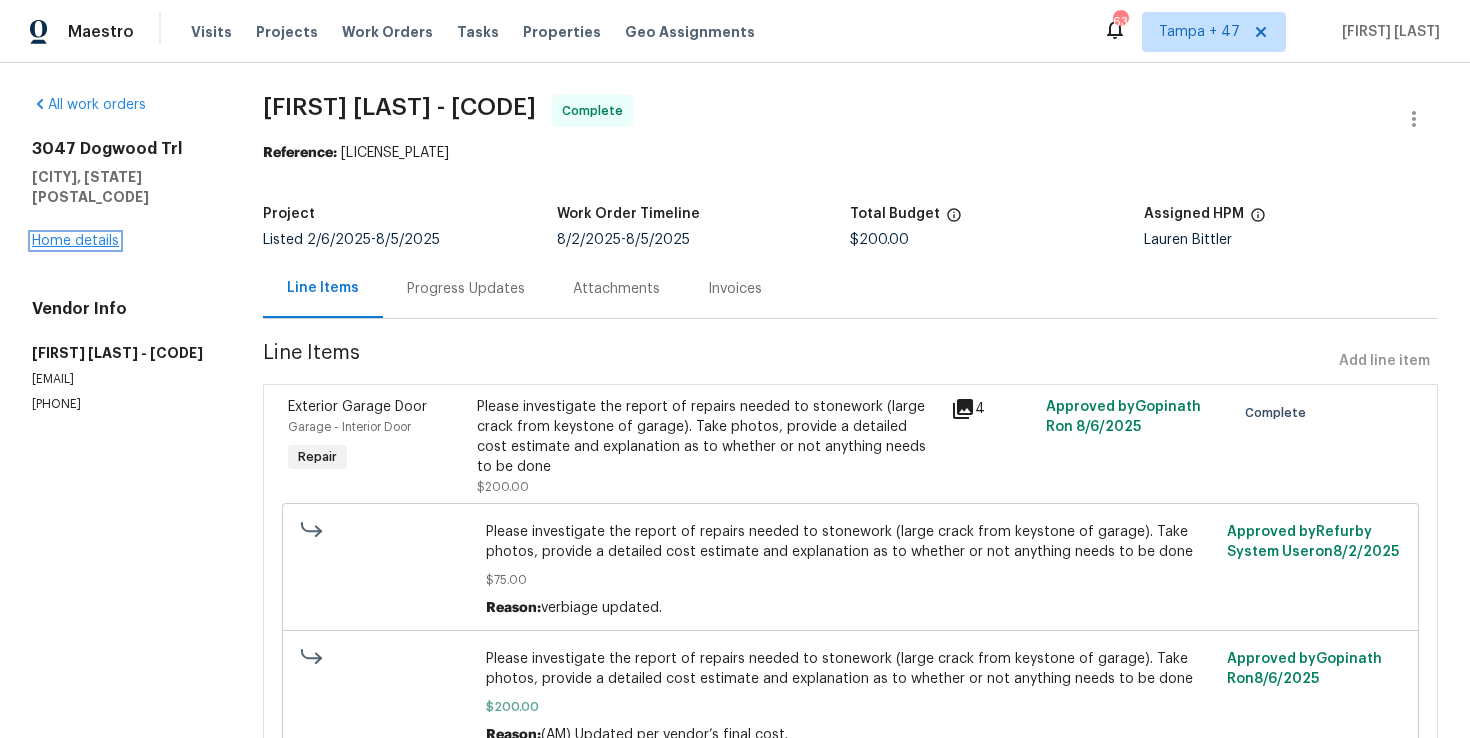 click on "Home details" at bounding box center [75, 241] 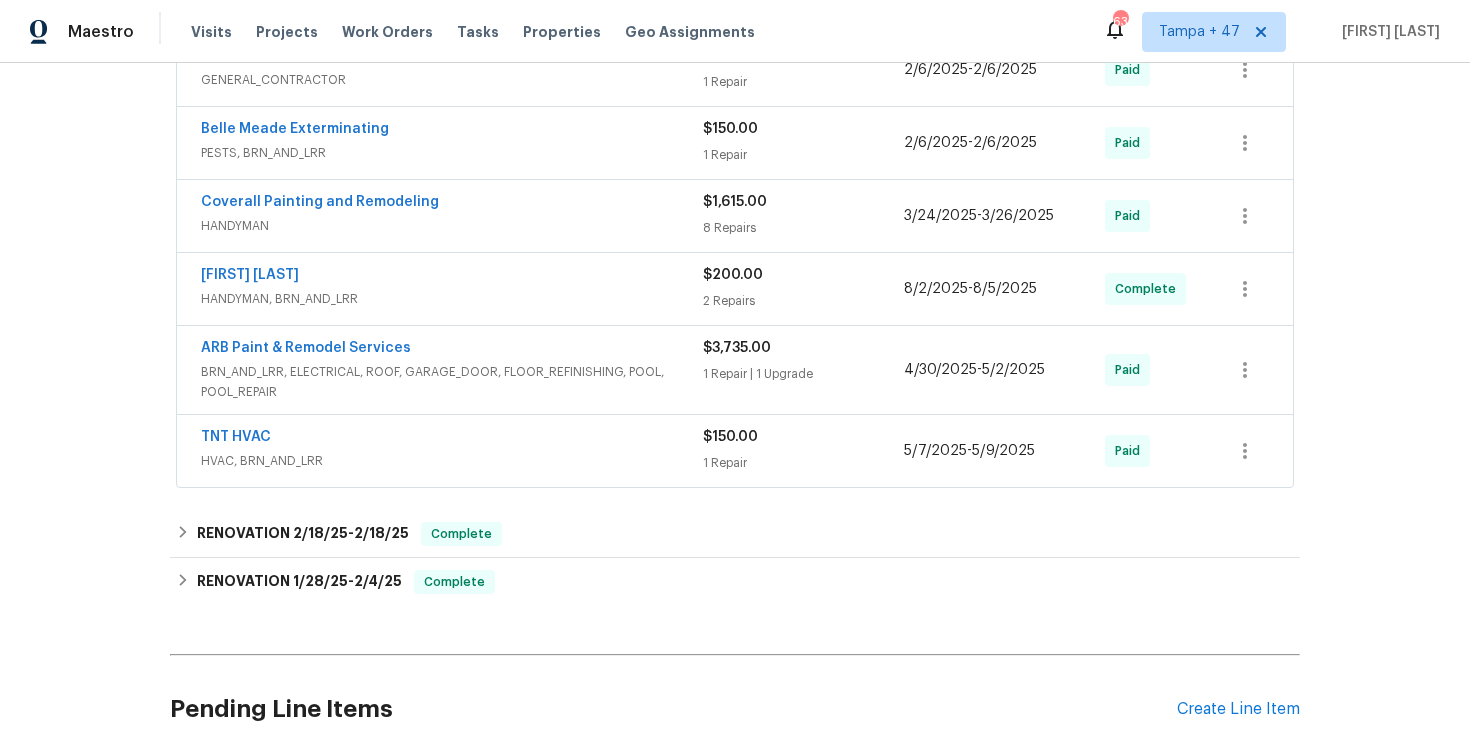 scroll, scrollTop: 439, scrollLeft: 0, axis: vertical 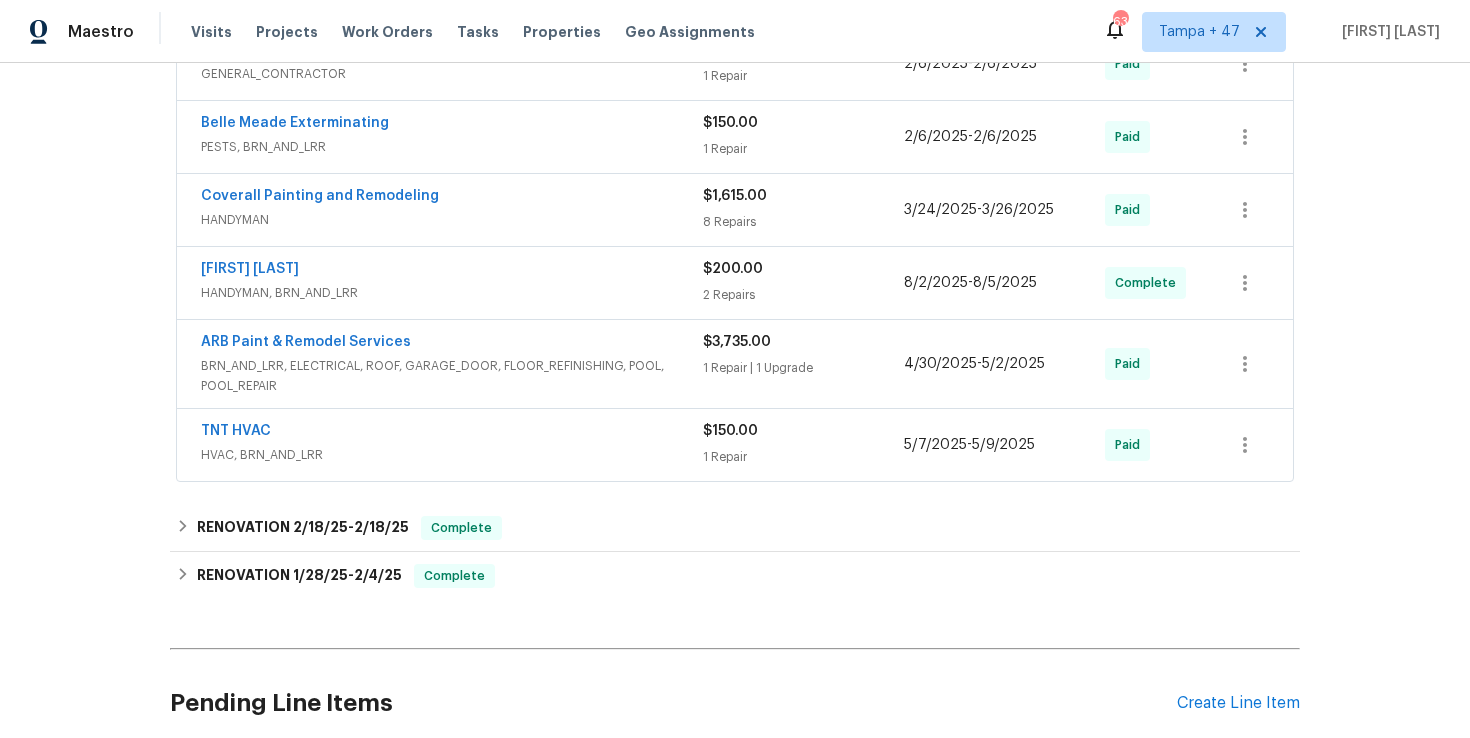 click on "HANDYMAN, BRN_AND_LRR" at bounding box center (452, 293) 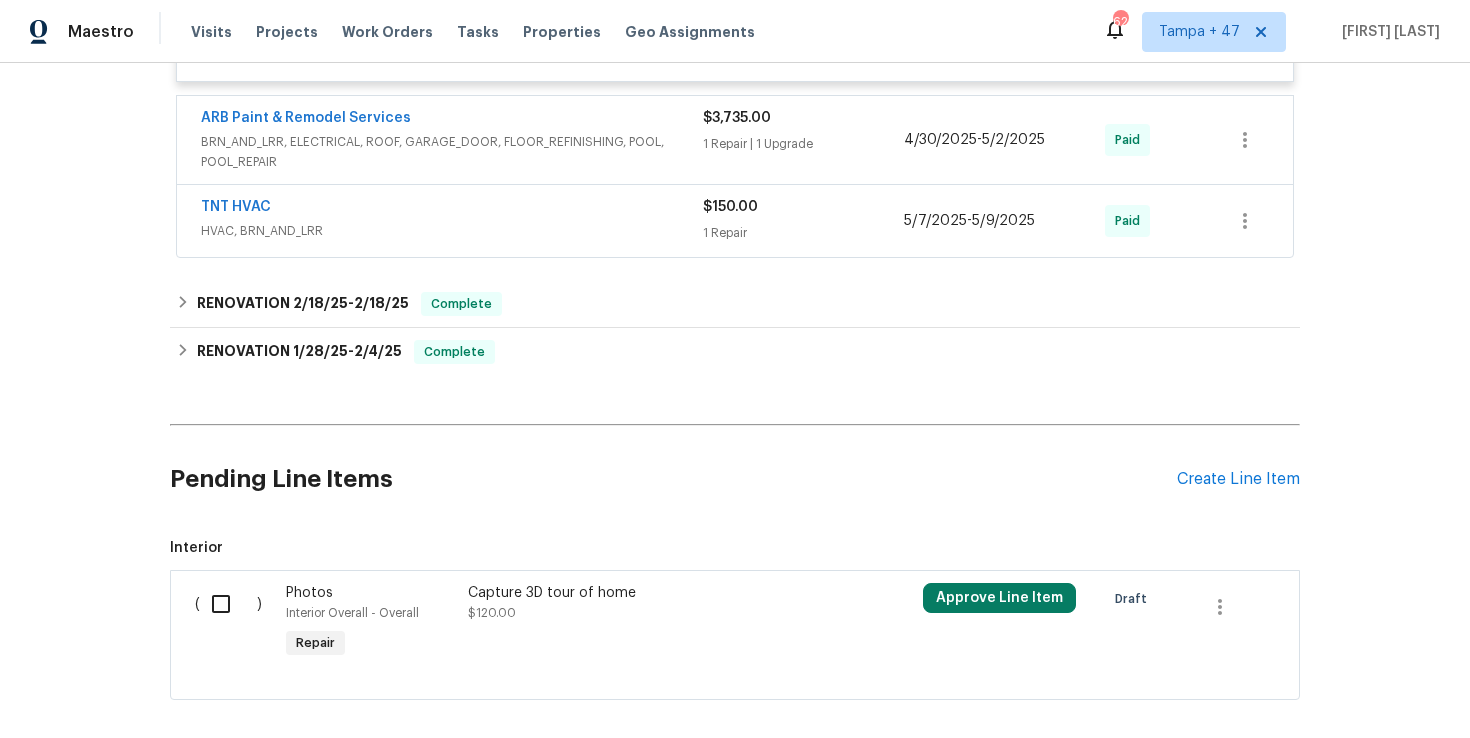 scroll, scrollTop: 1348, scrollLeft: 0, axis: vertical 